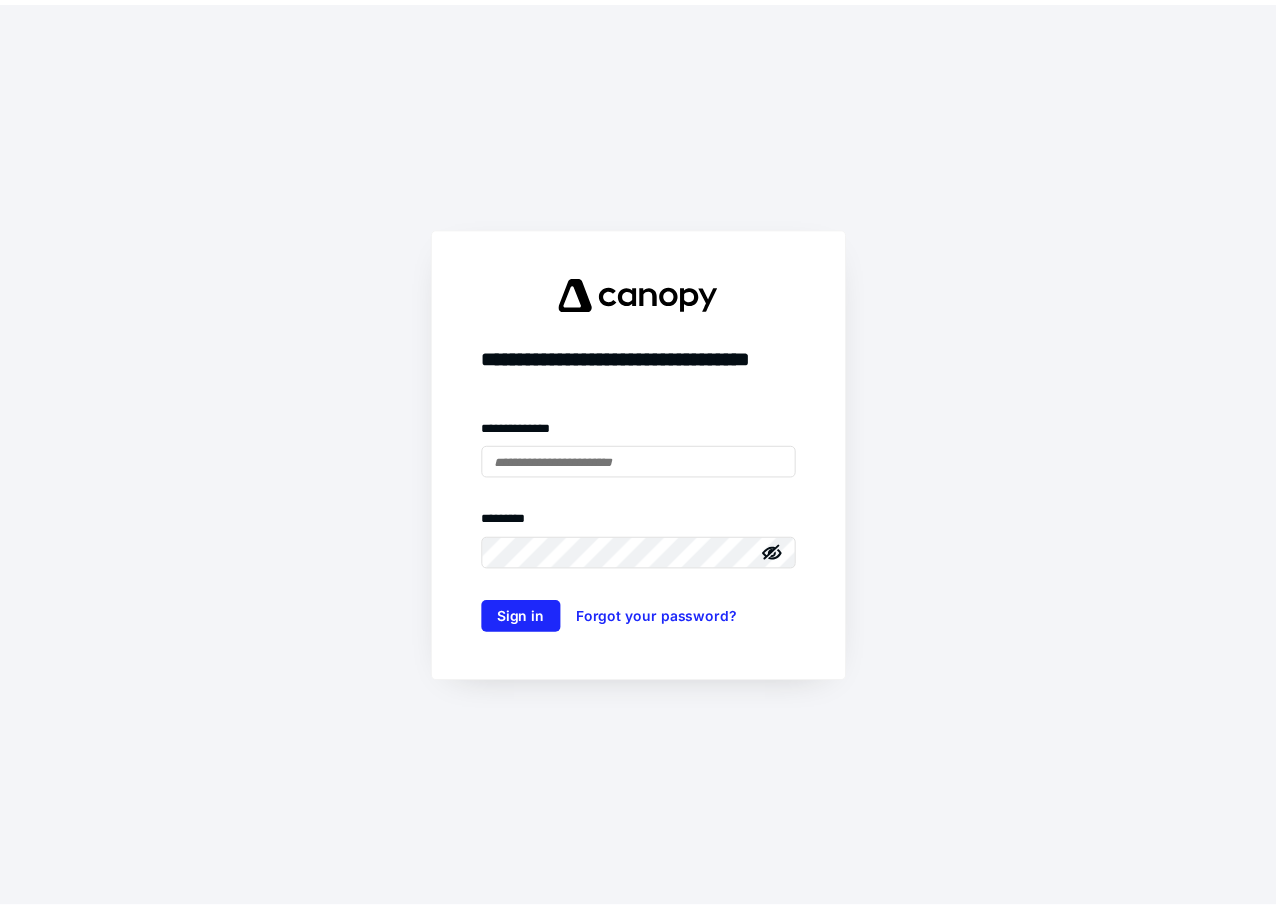 scroll, scrollTop: 0, scrollLeft: 0, axis: both 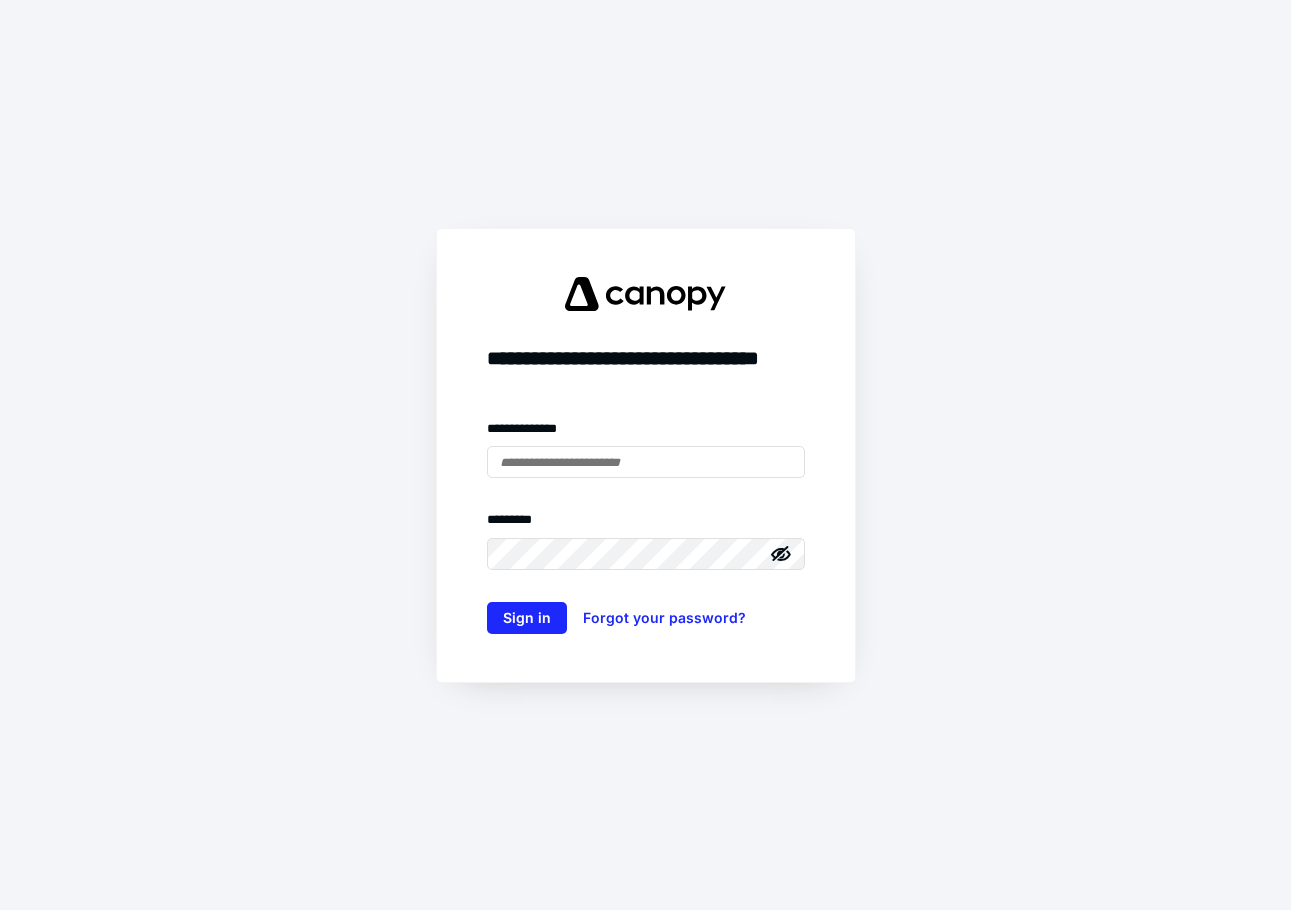 type on "**********" 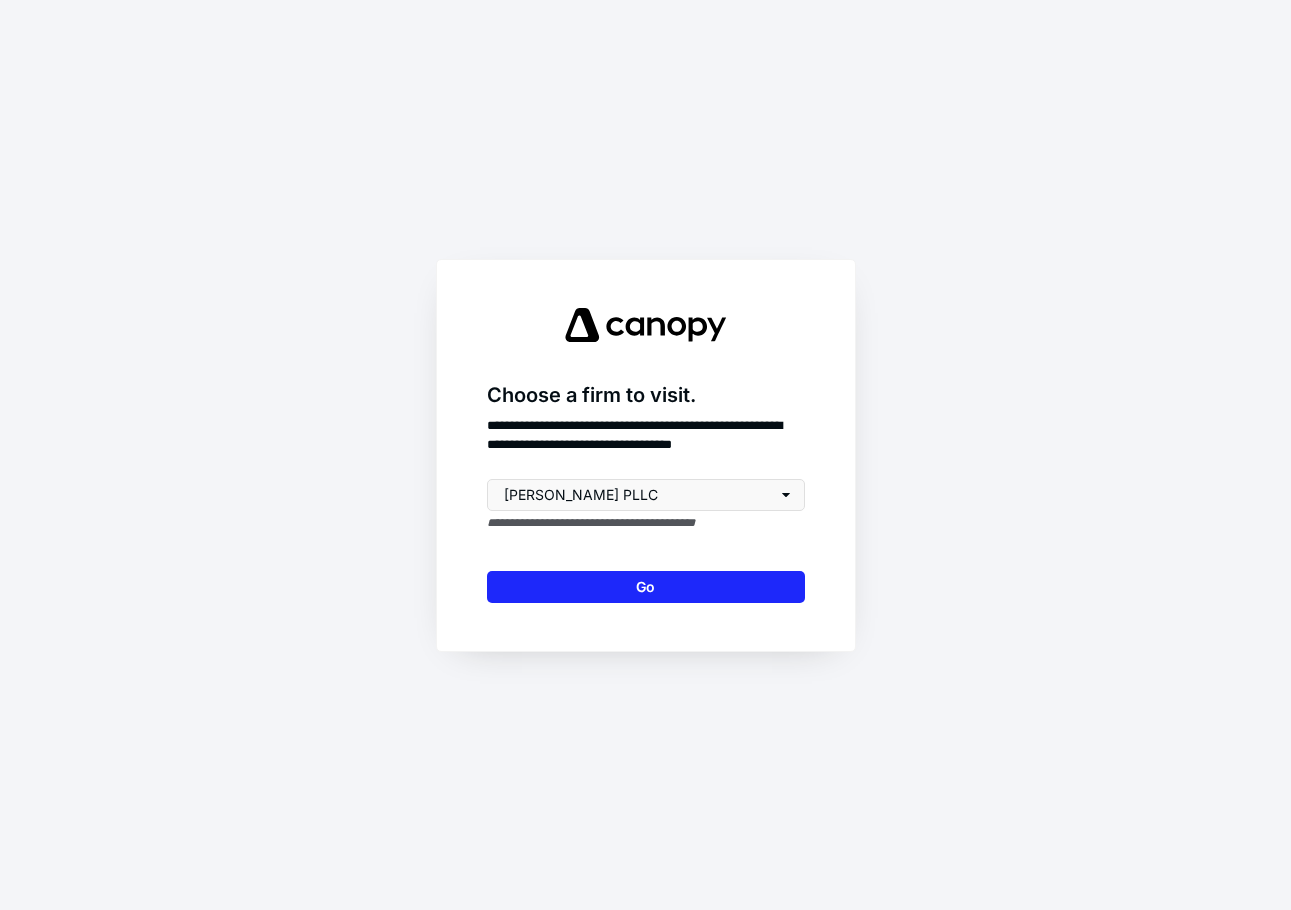 drag, startPoint x: 651, startPoint y: 597, endPoint x: 729, endPoint y: 548, distance: 92.11406 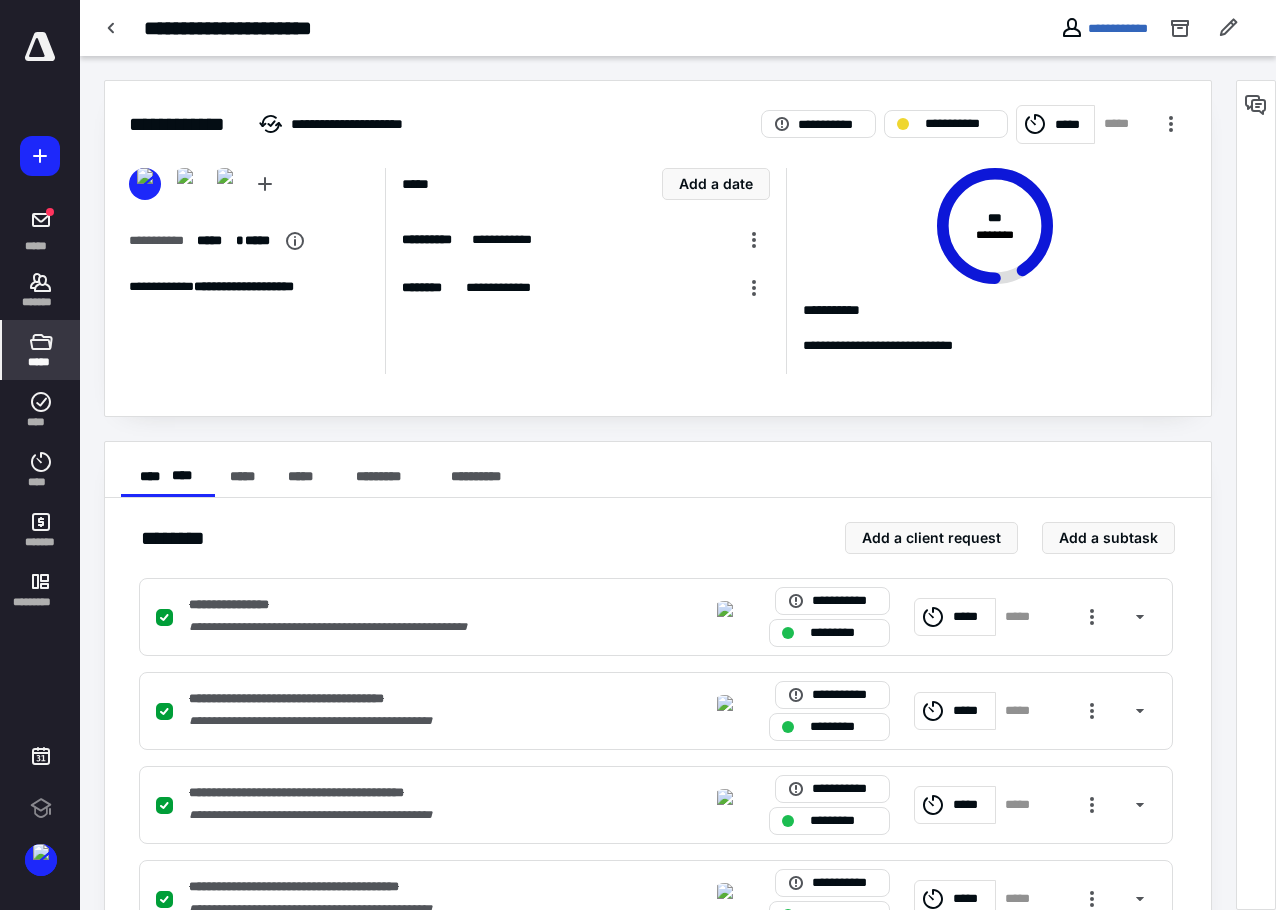 scroll, scrollTop: 0, scrollLeft: 0, axis: both 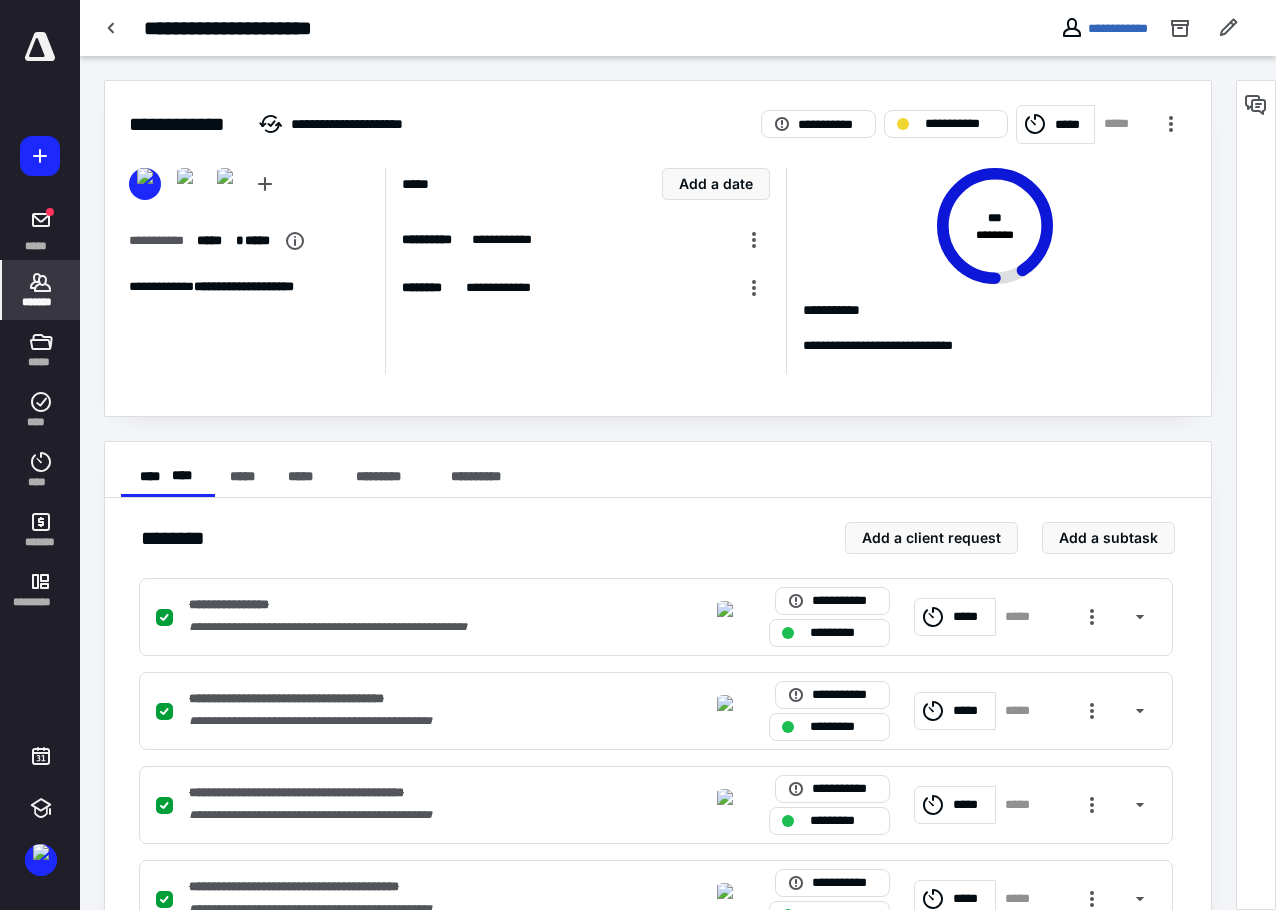 click on "*******" at bounding box center (41, 290) 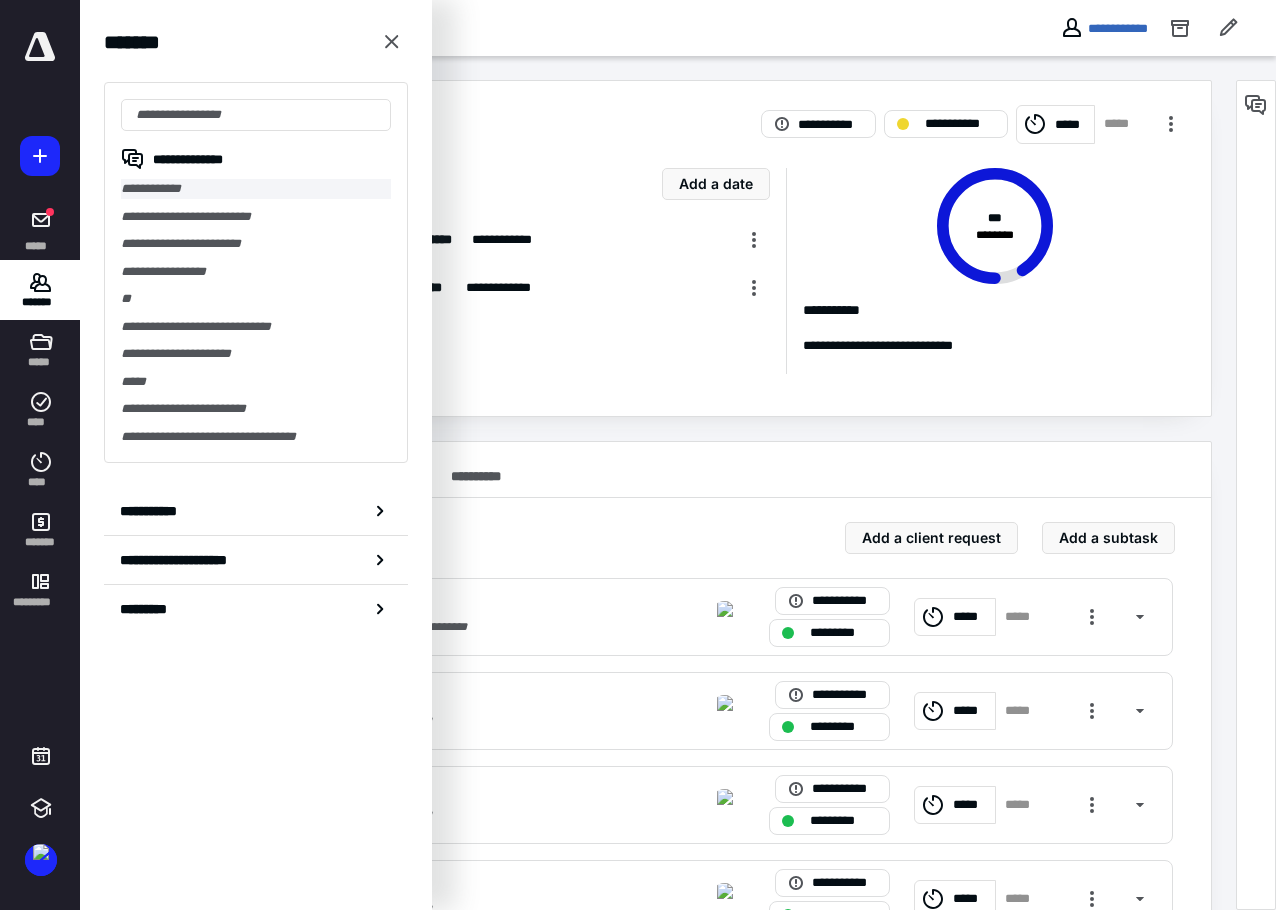 click on "**********" at bounding box center (256, 189) 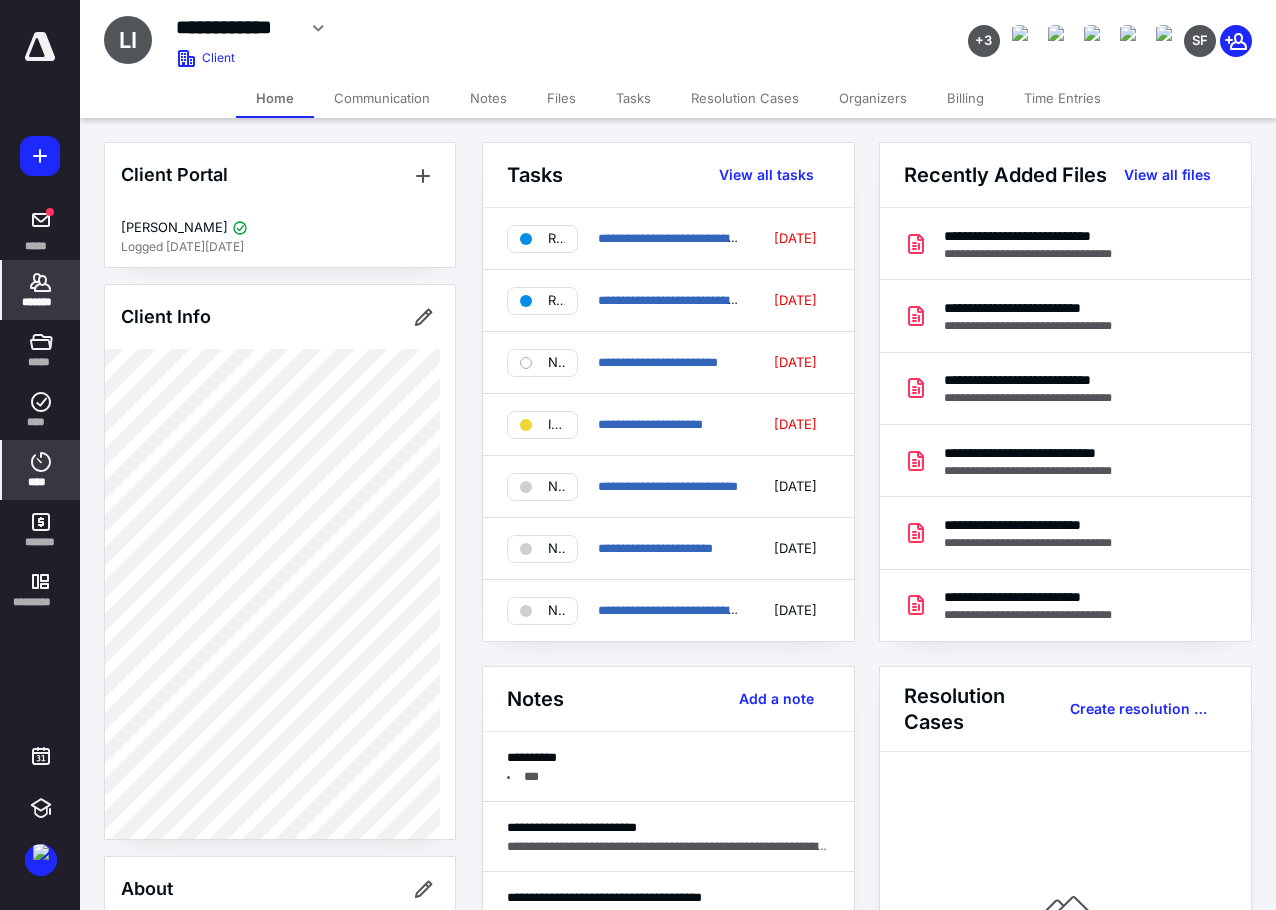 click 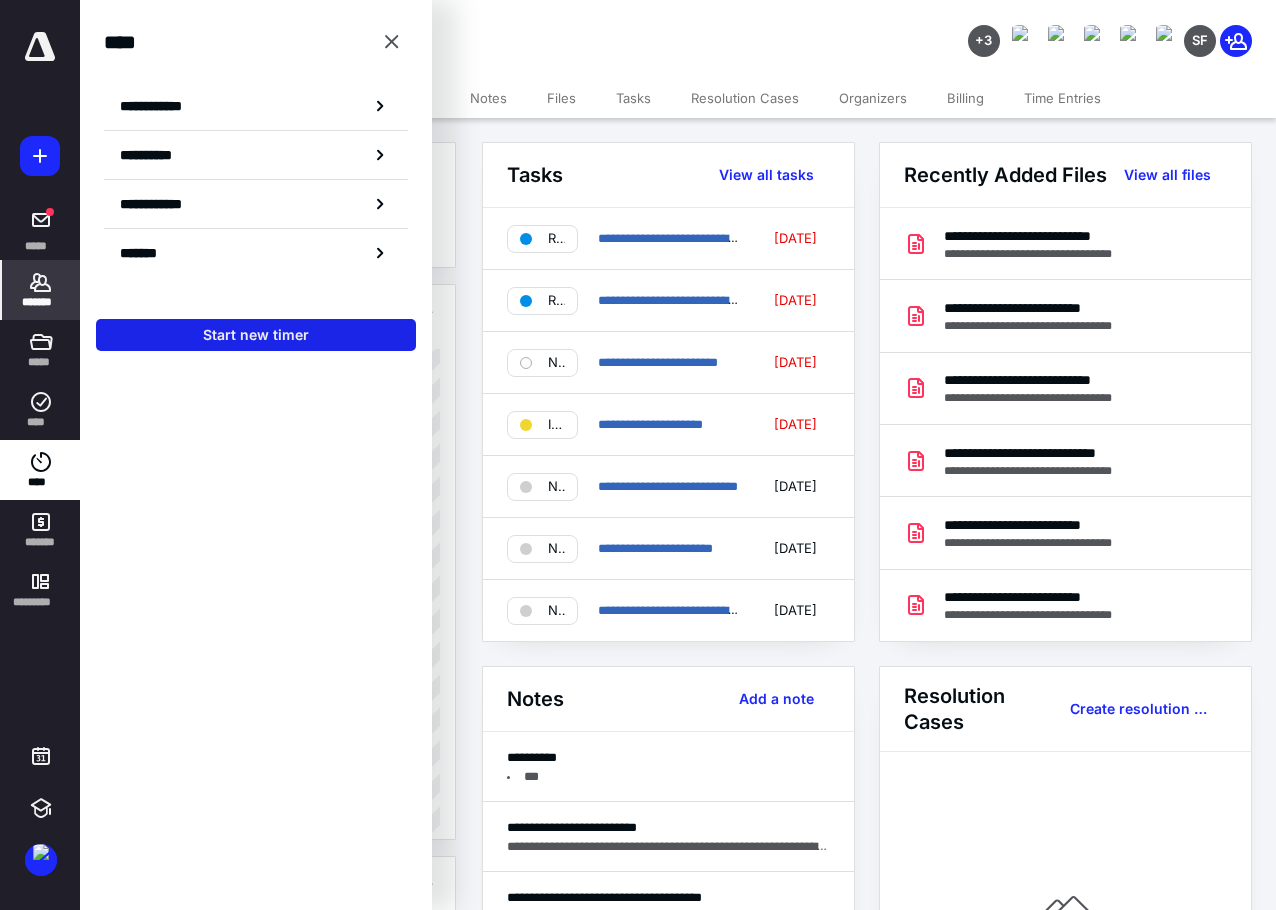 click on "Start new timer" at bounding box center (256, 335) 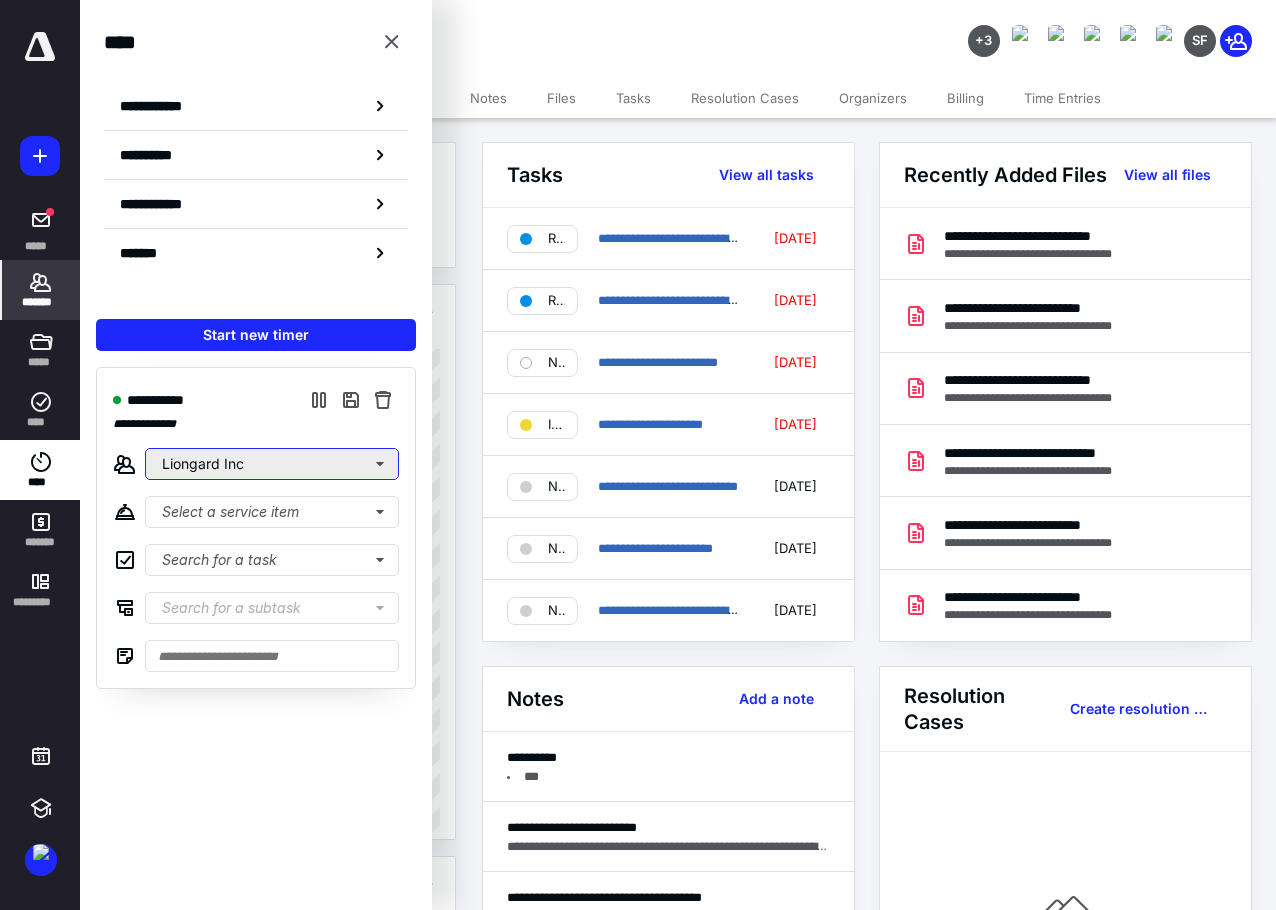 click on "Liongard Inc" at bounding box center (272, 464) 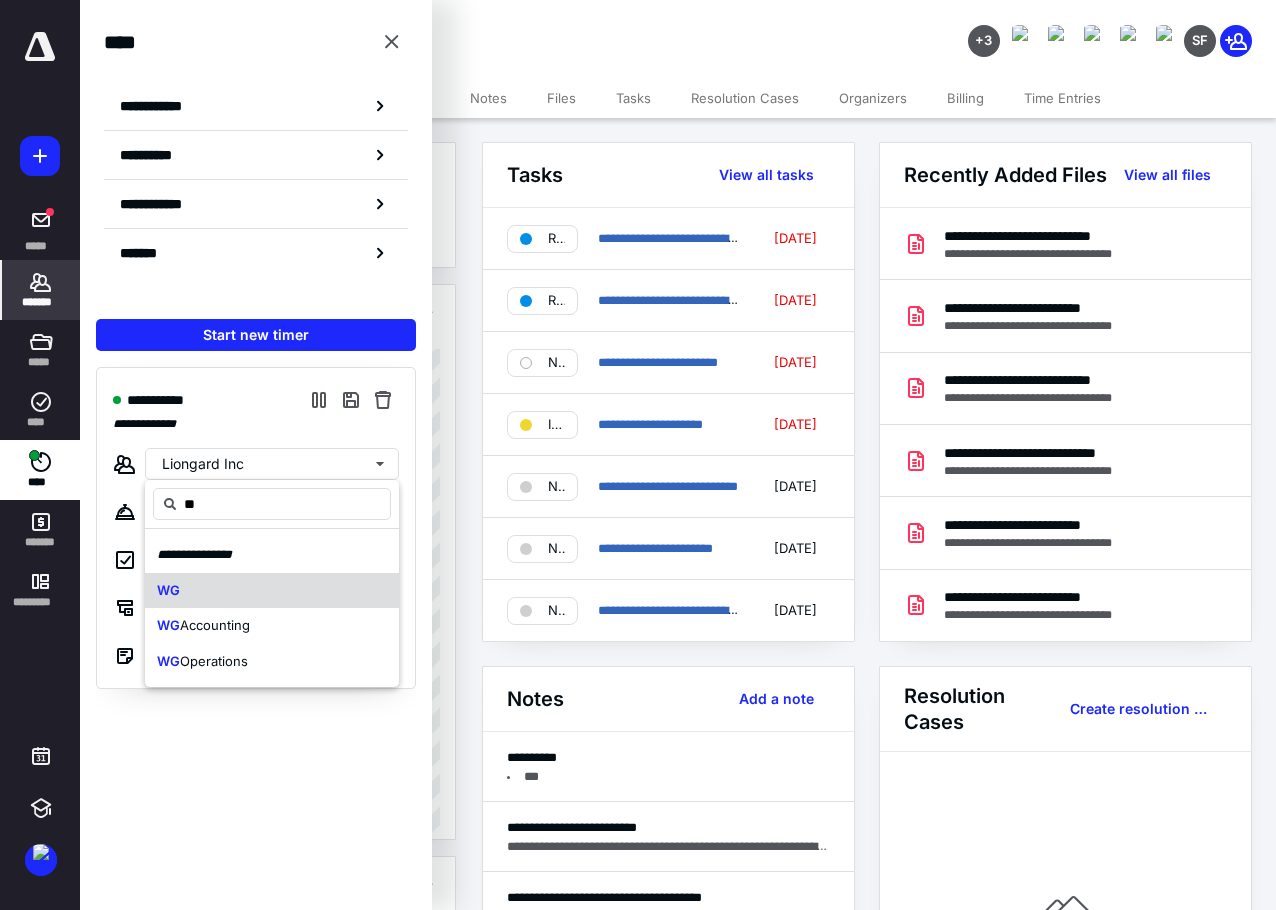 click on "WG" at bounding box center [272, 591] 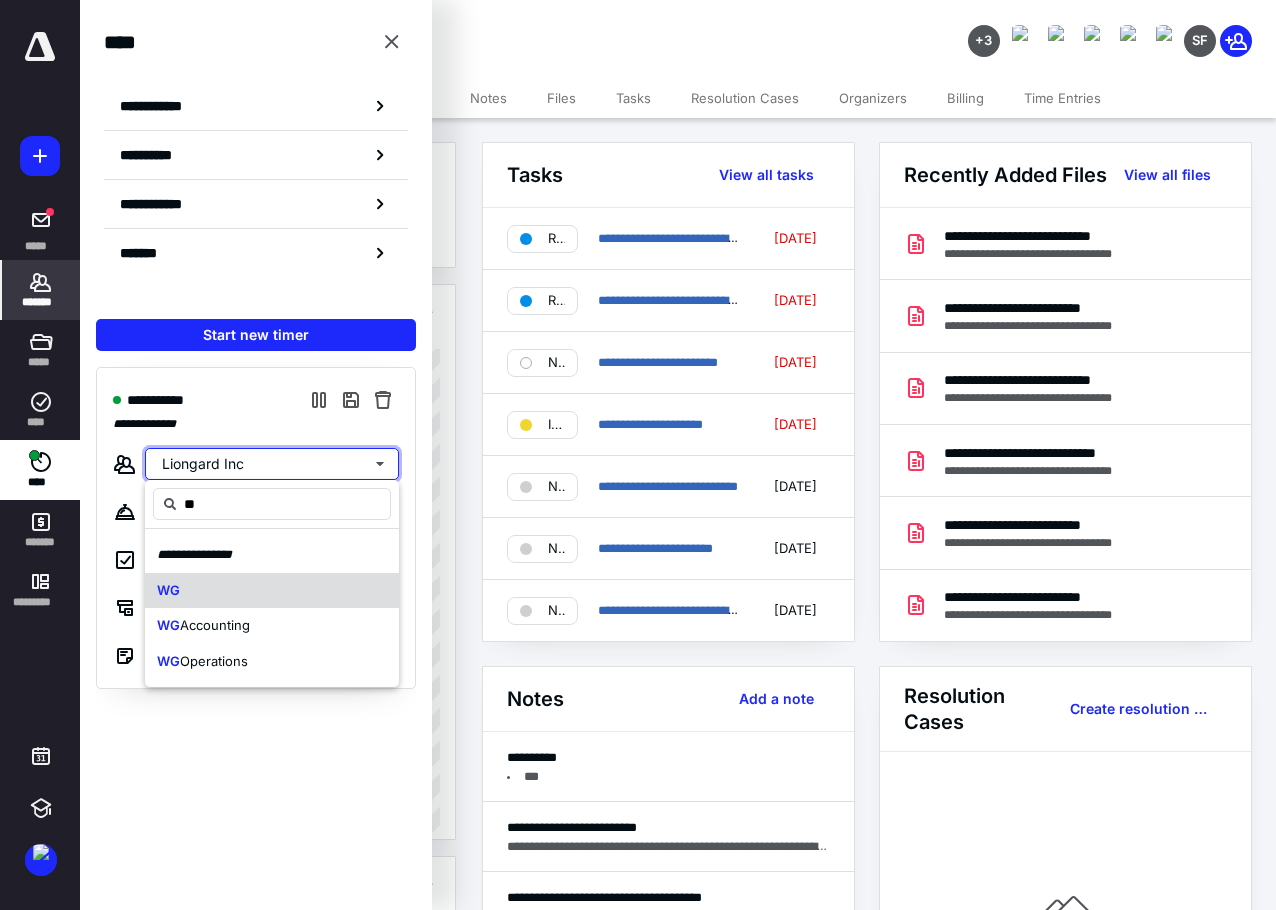 type 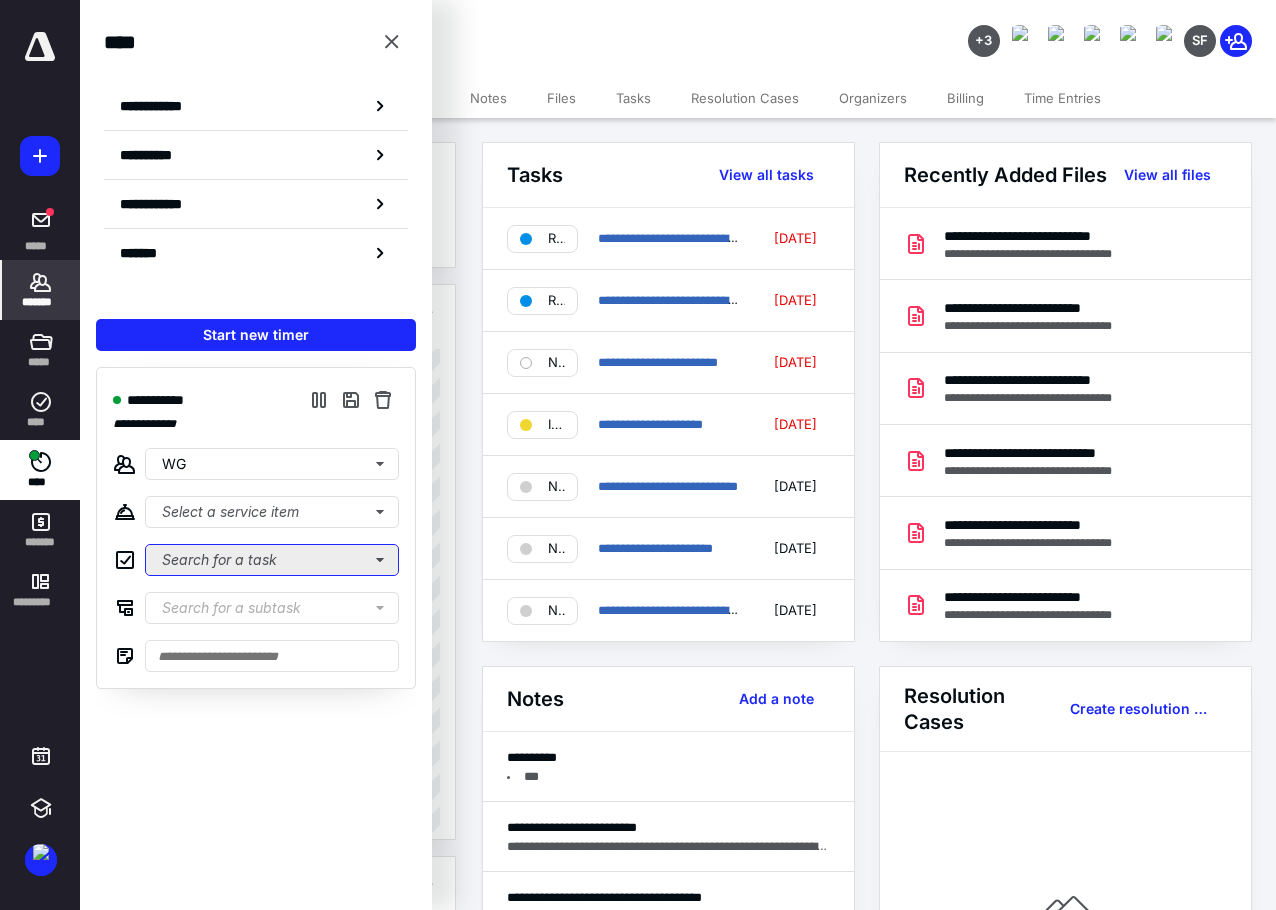 click on "Search for a task" at bounding box center [272, 560] 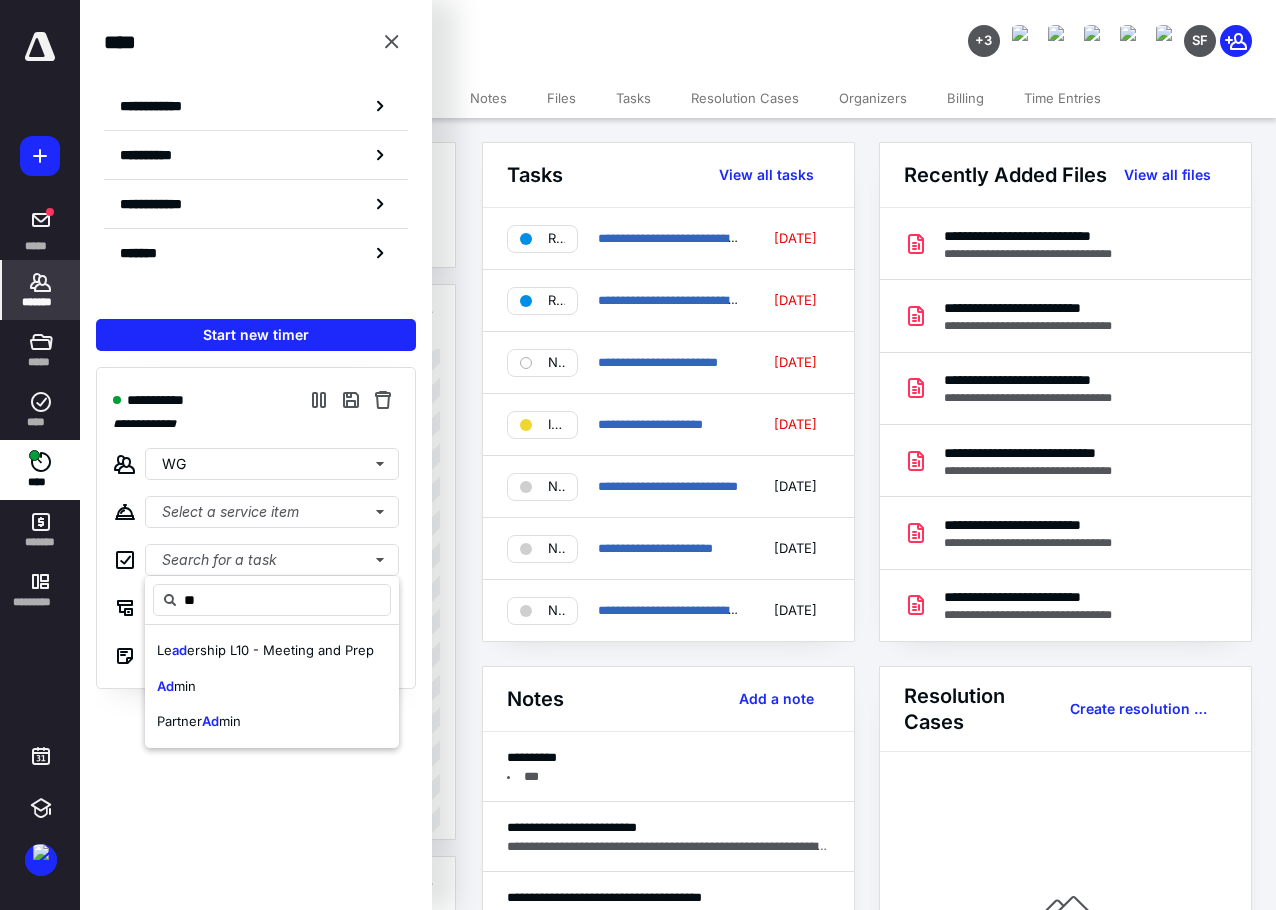 click on "Ad min" at bounding box center [272, 687] 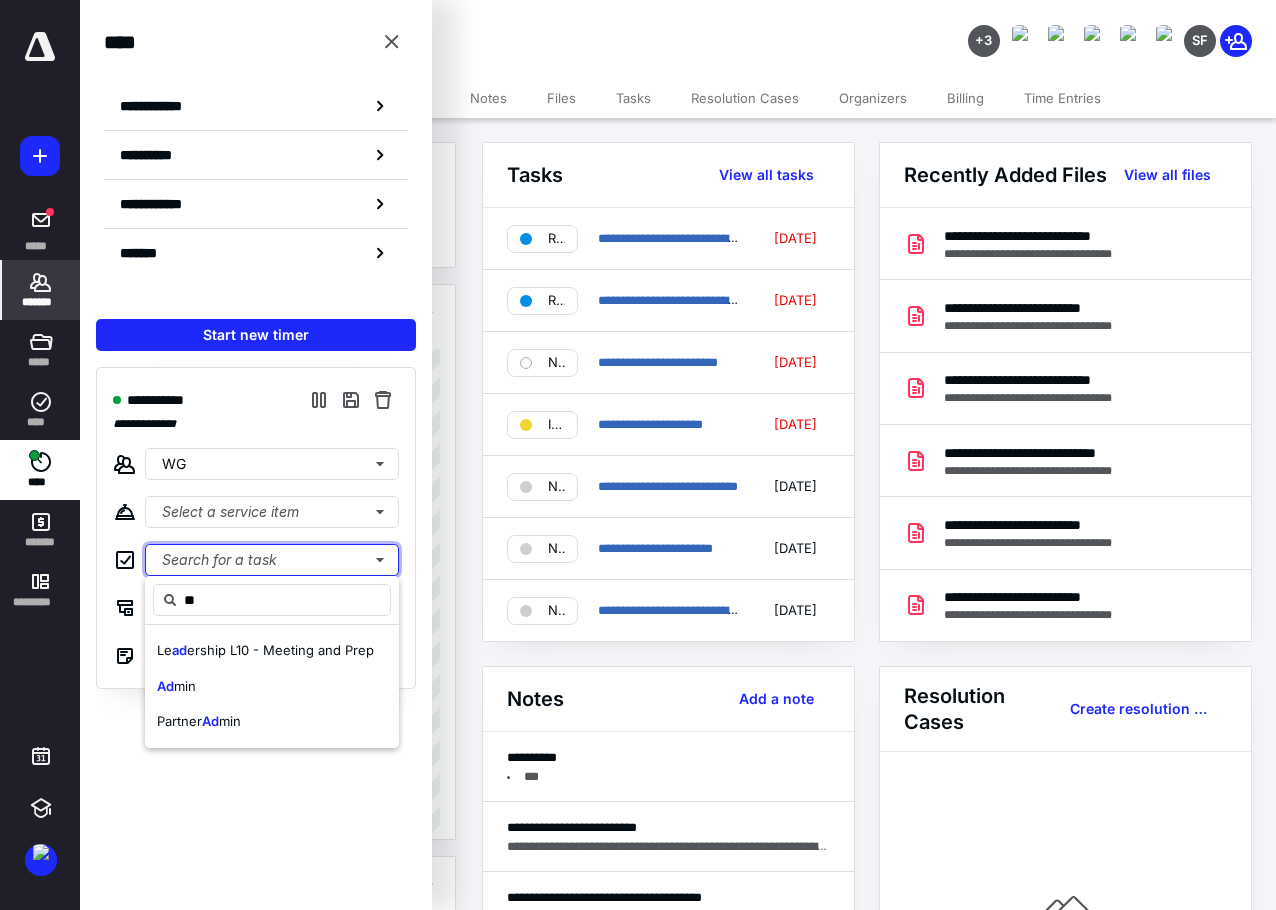 type 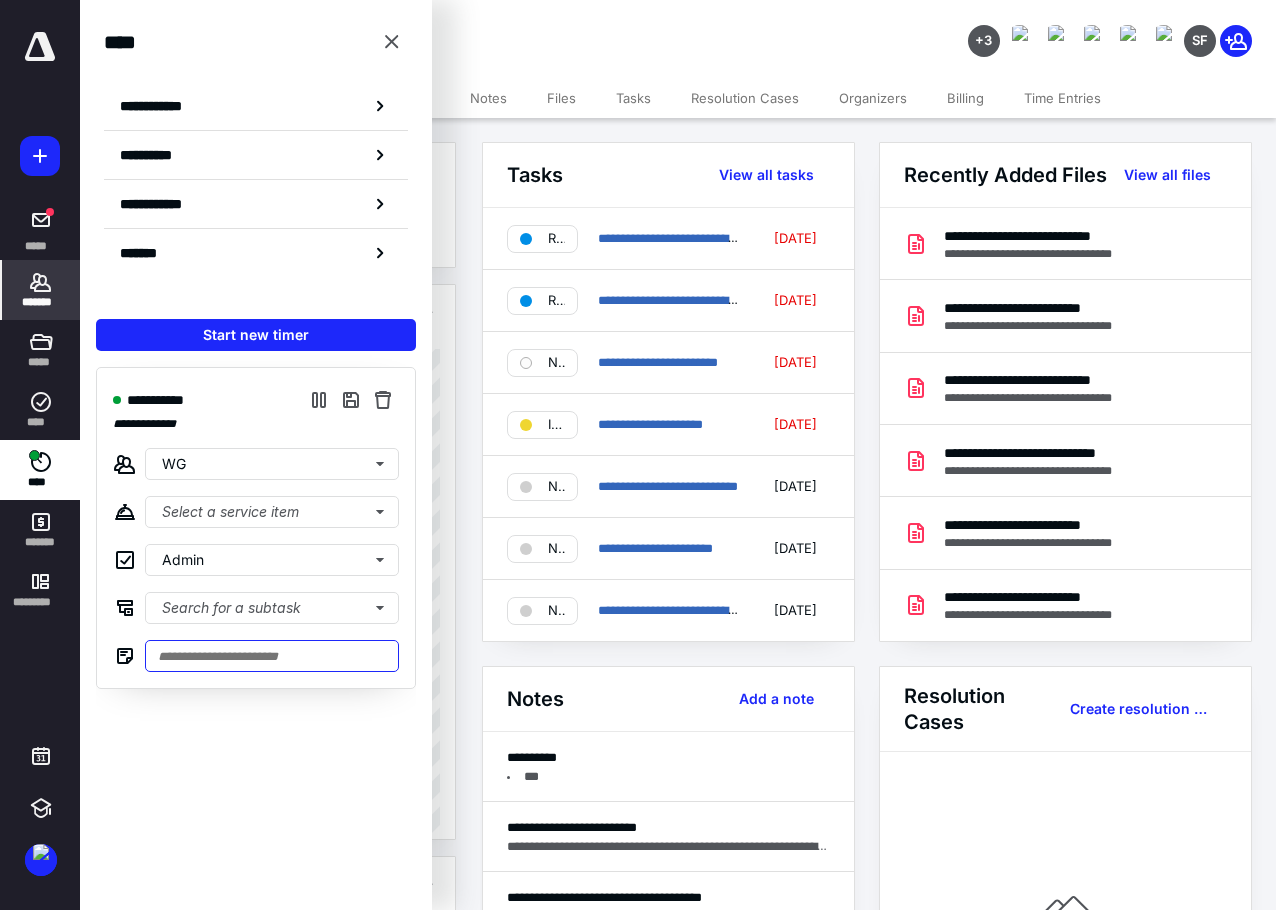 click at bounding box center [272, 656] 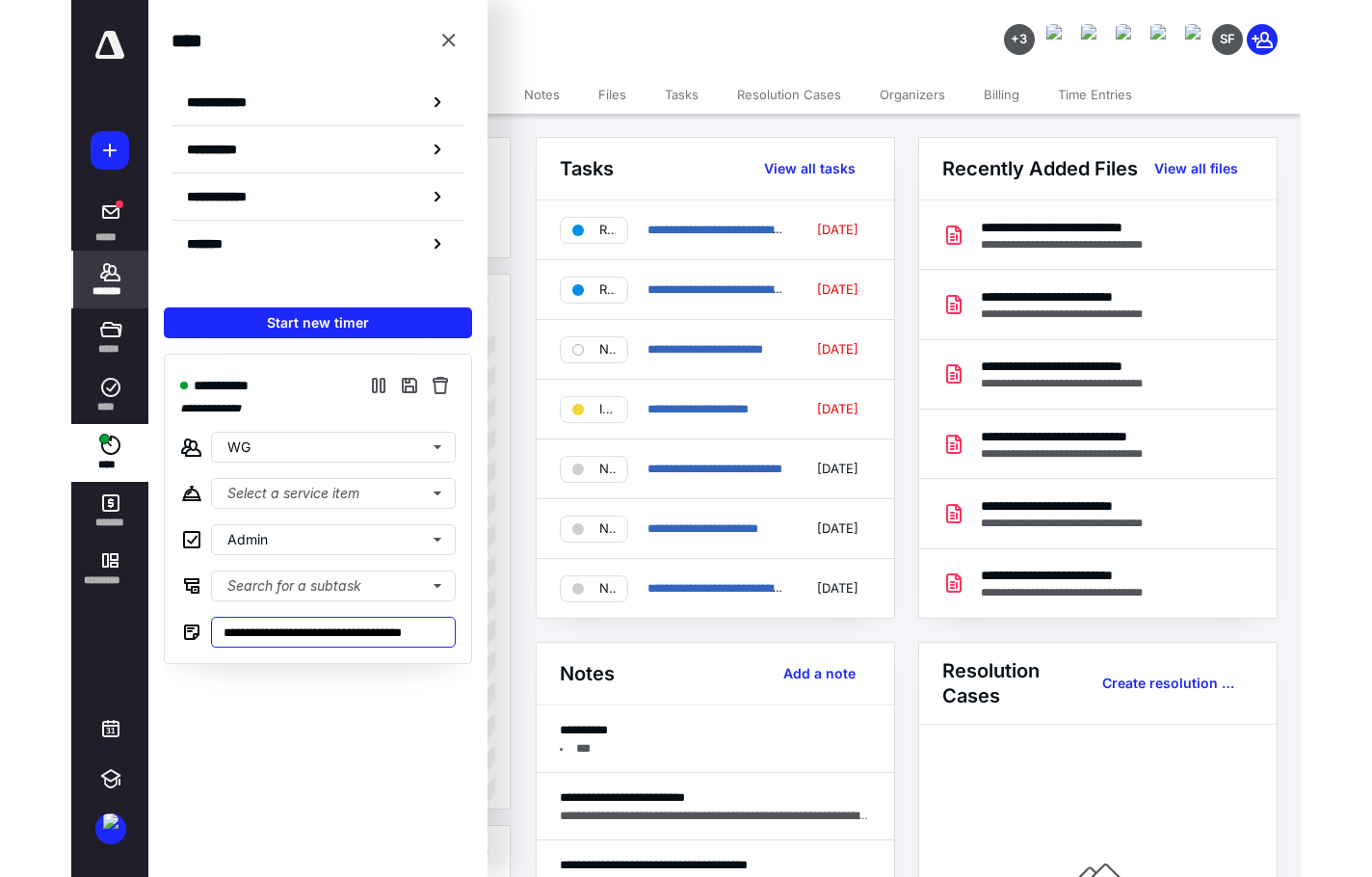 scroll, scrollTop: 0, scrollLeft: 0, axis: both 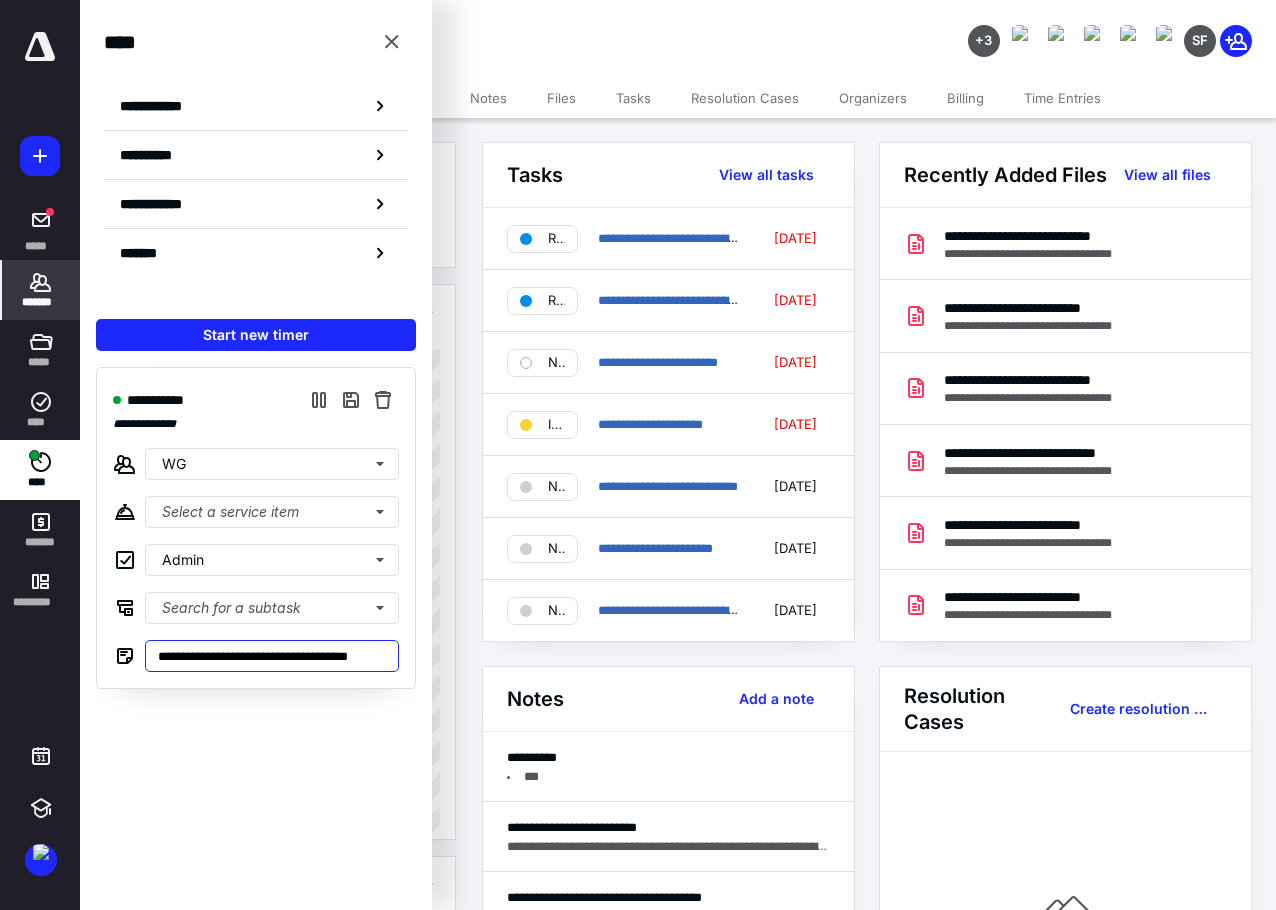 type on "**********" 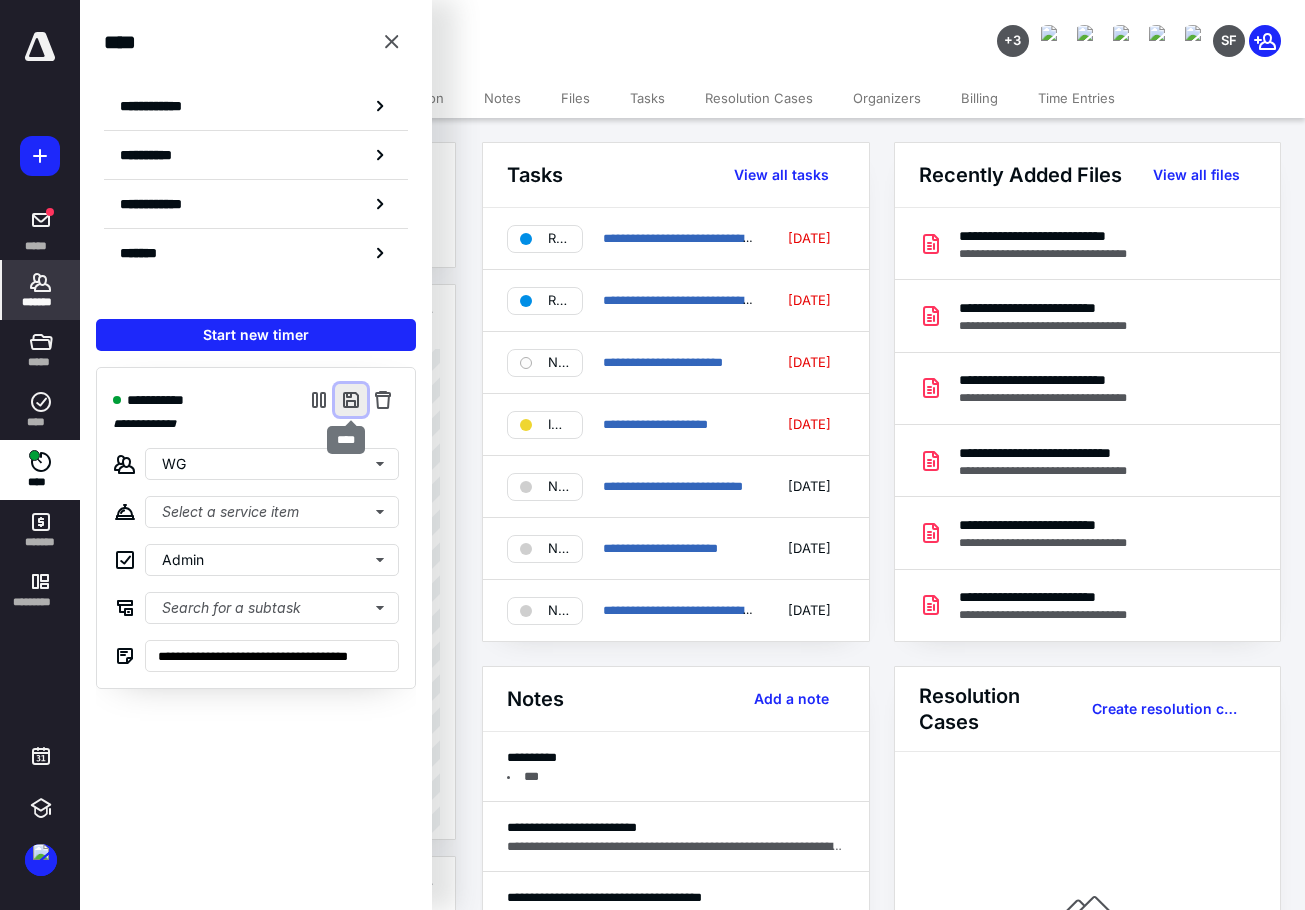 click at bounding box center [351, 400] 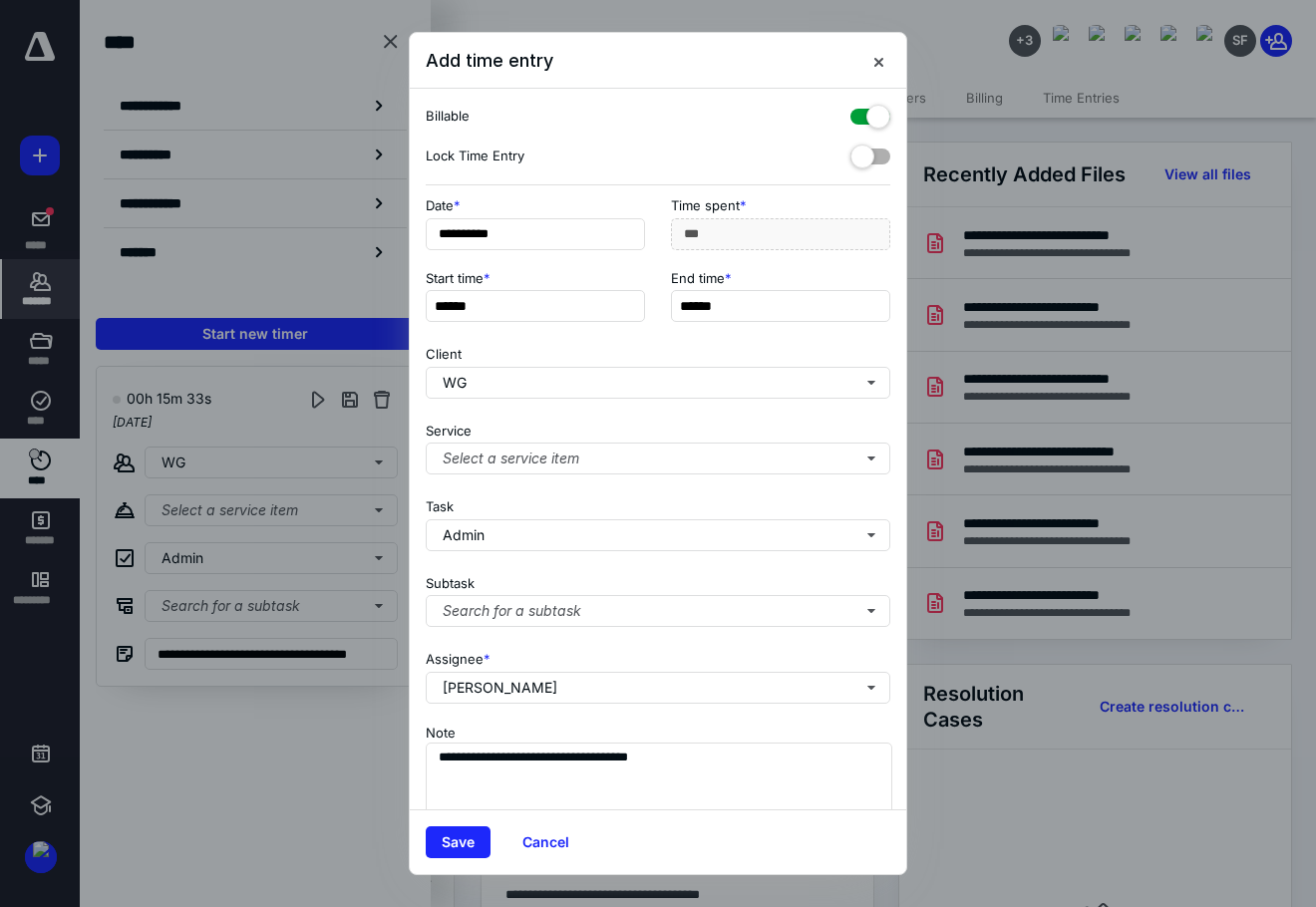 click at bounding box center (870, 113) 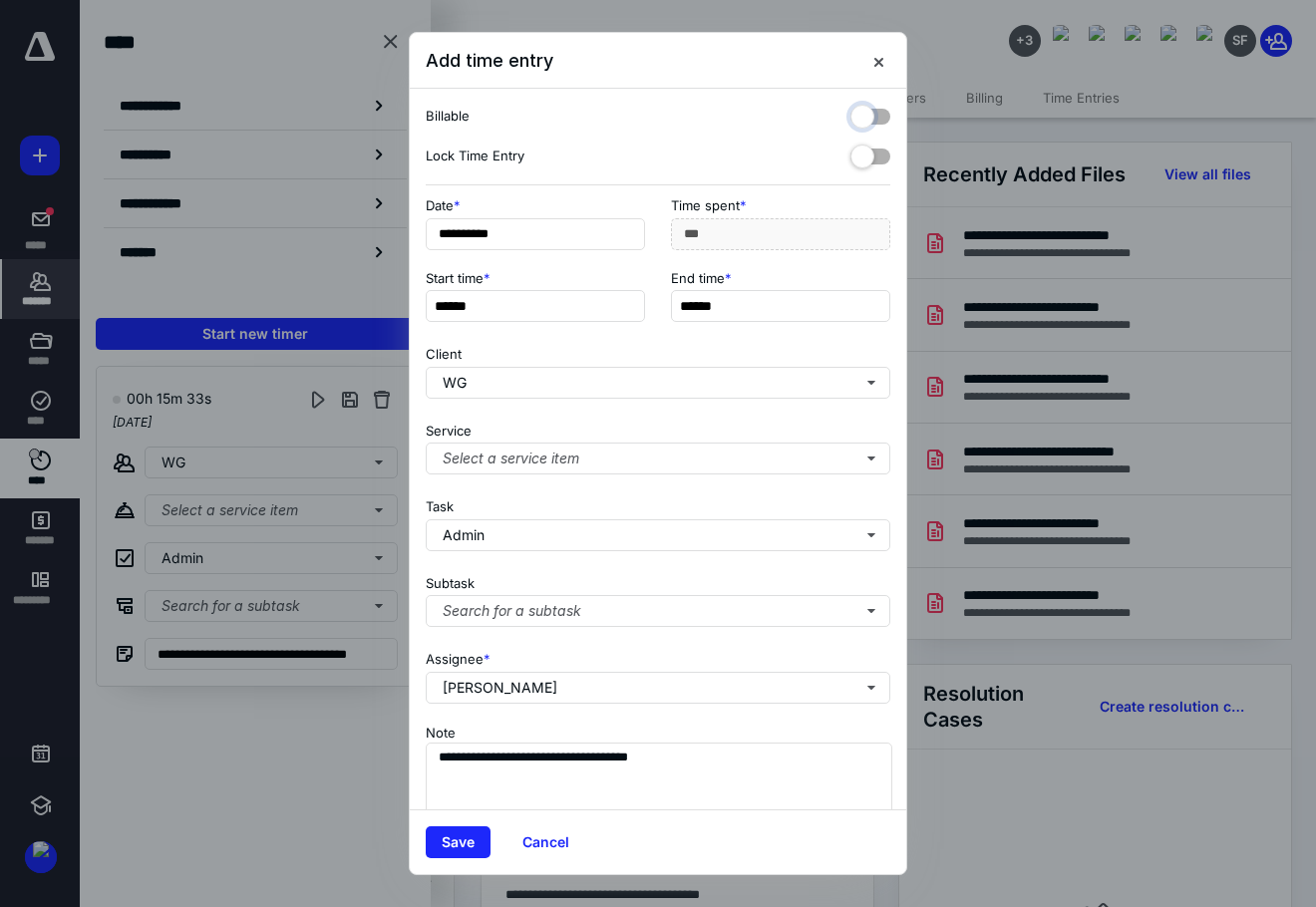checkbox on "false" 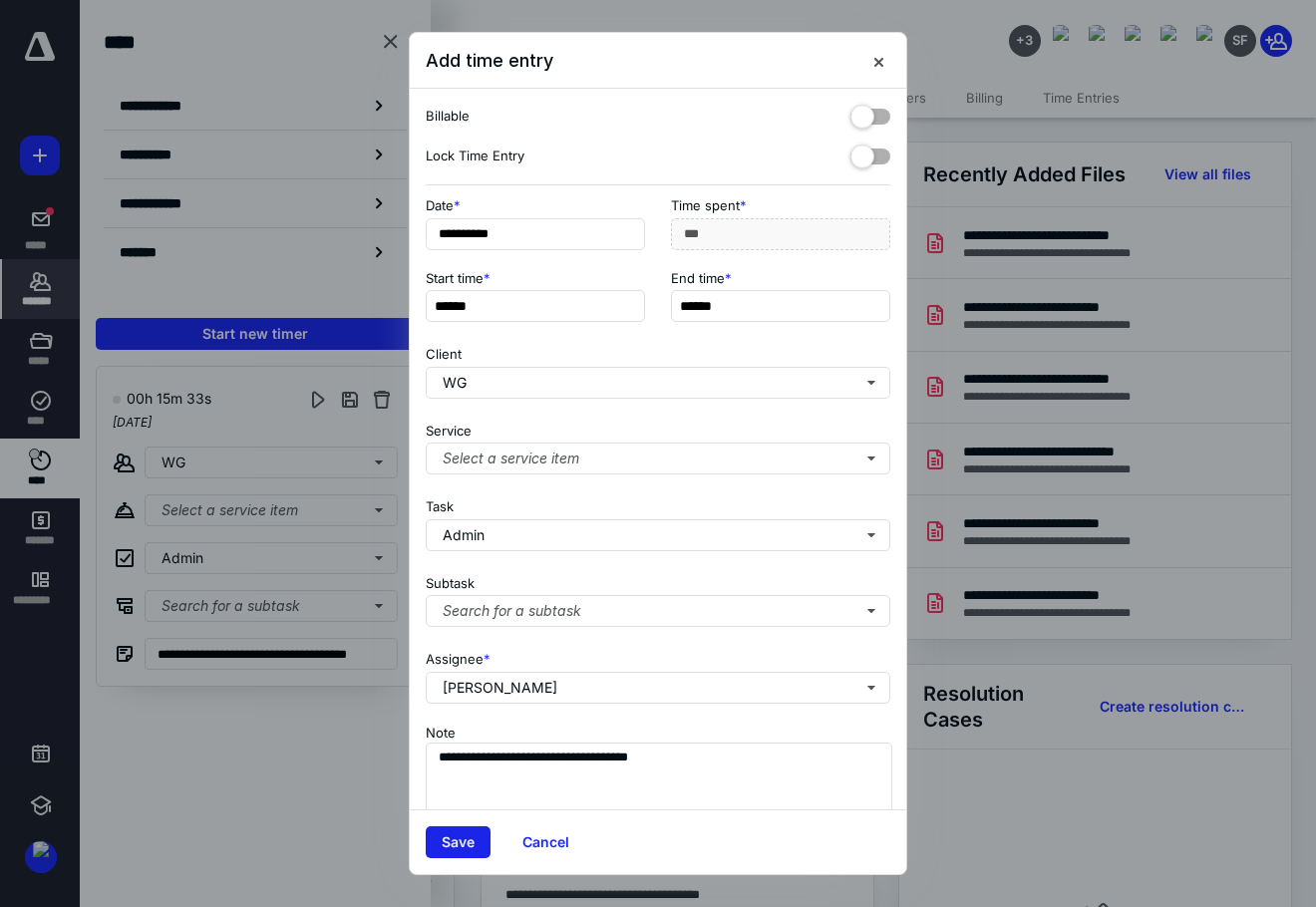 click on "Save" at bounding box center [458, 842] 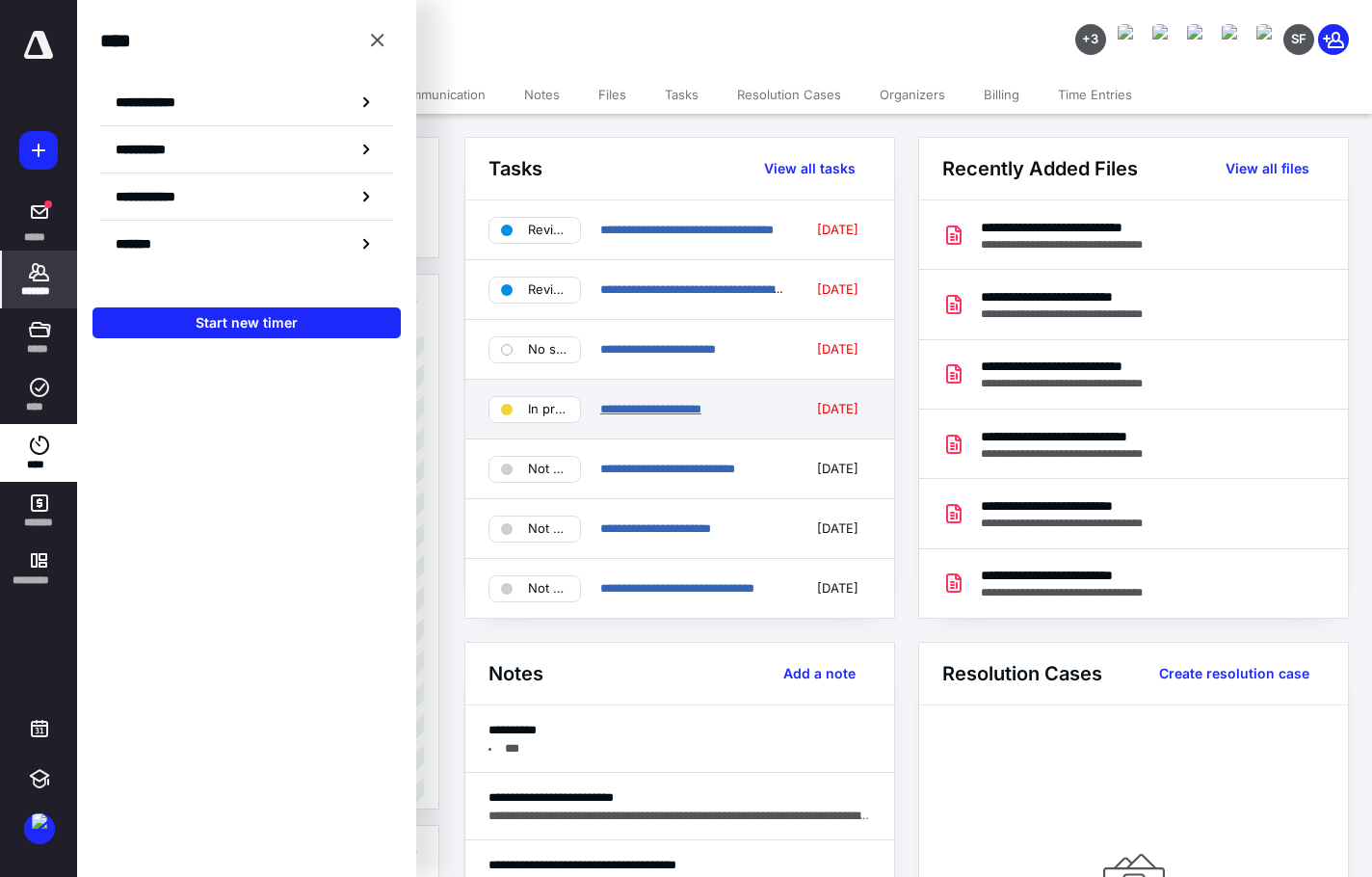 drag, startPoint x: 664, startPoint y: 405, endPoint x: 634, endPoint y: 437, distance: 43.863424 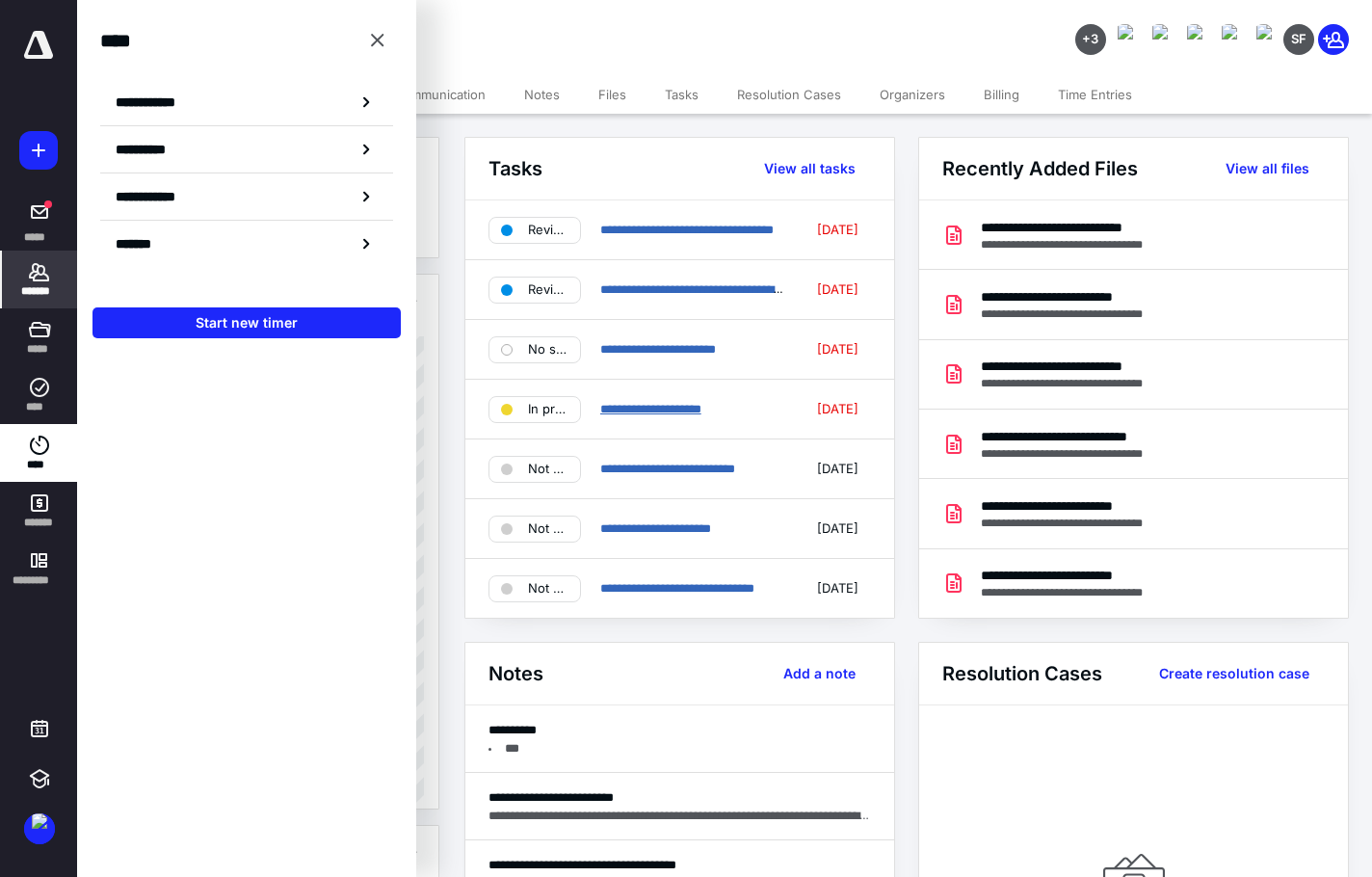 click on "**********" at bounding box center (650, 409) 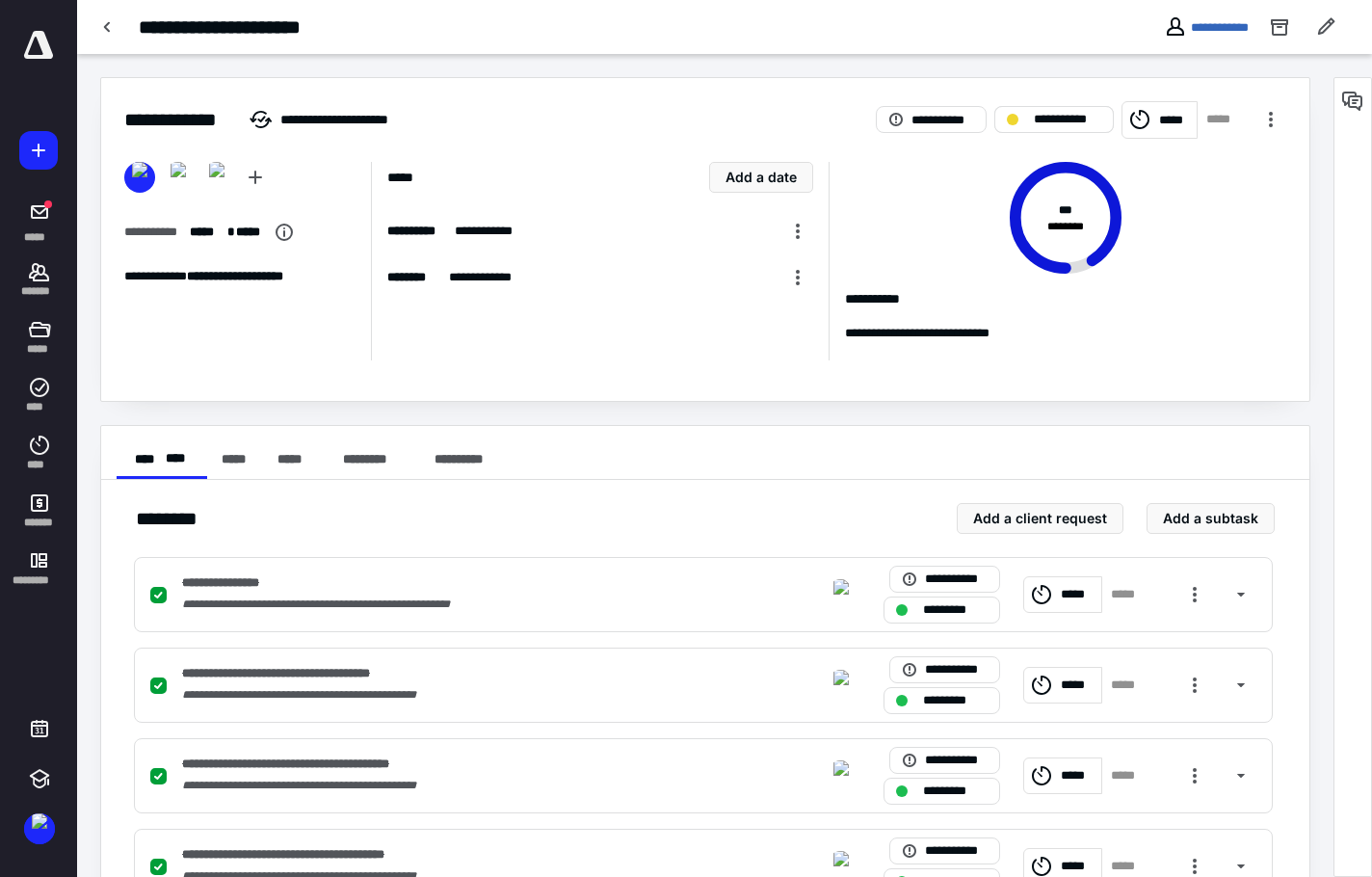 click on "**********" at bounding box center [1067, 120] 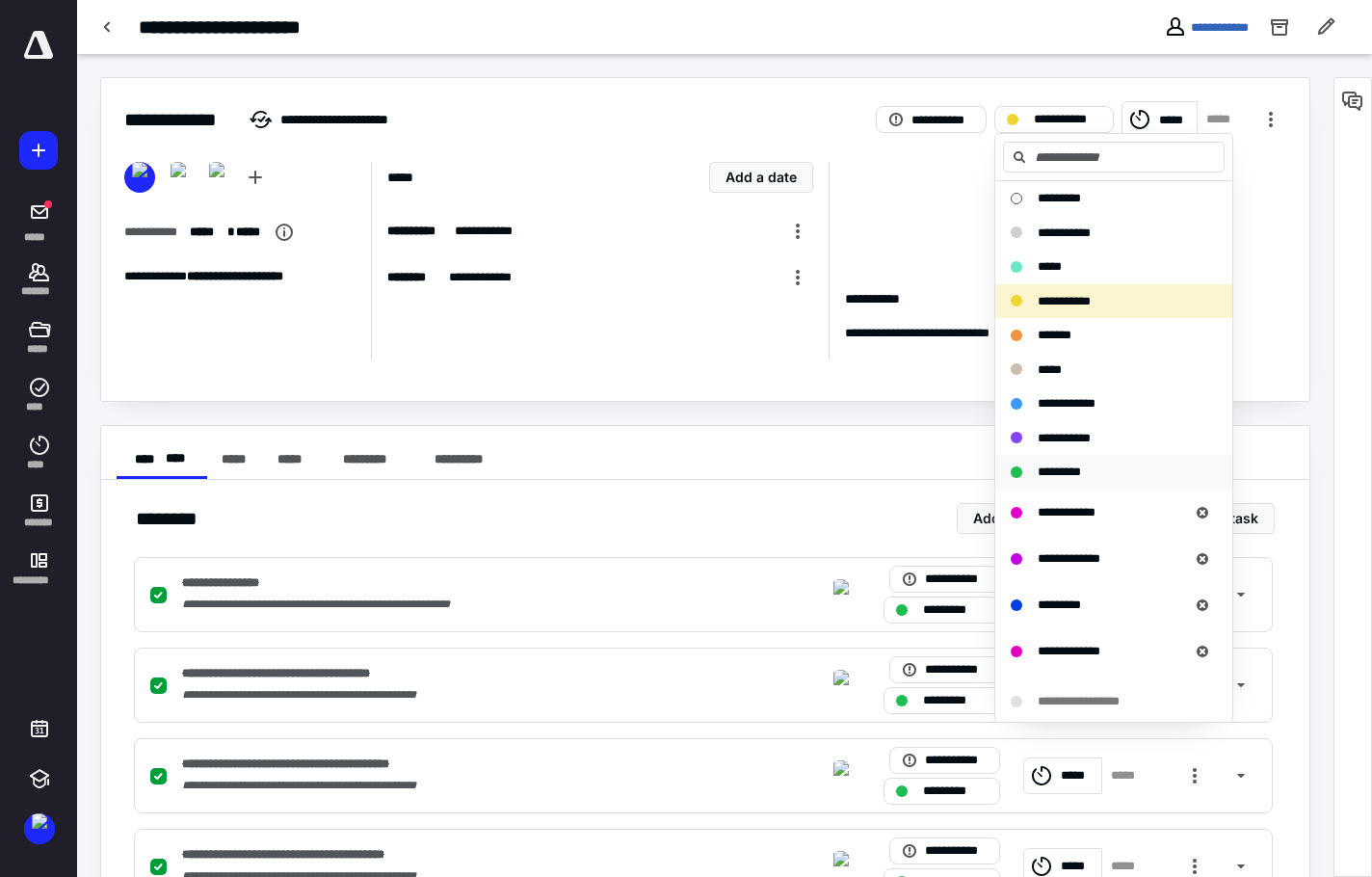 click on "*********" at bounding box center [1059, 471] 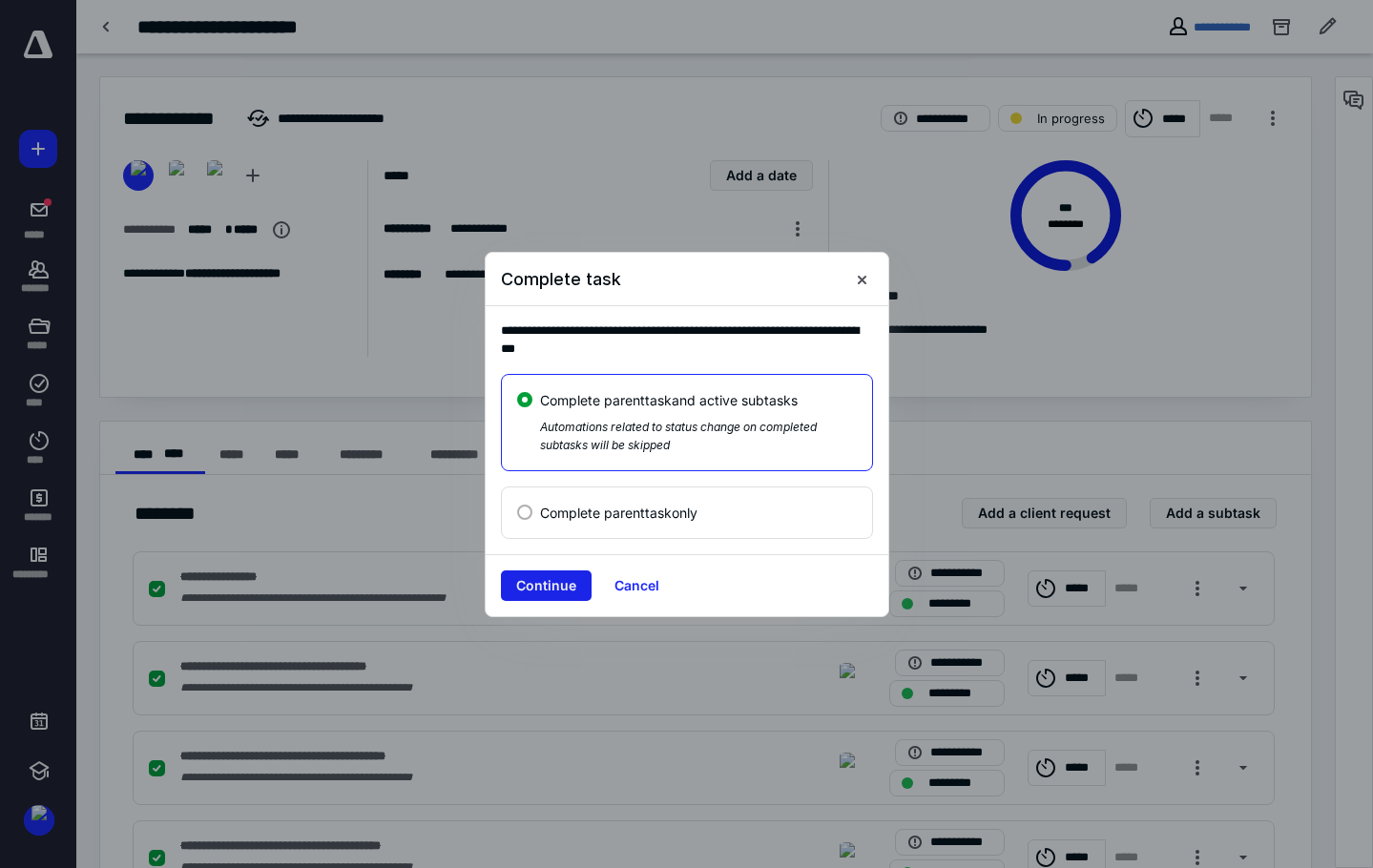 click on "Continue" at bounding box center (546, 586) 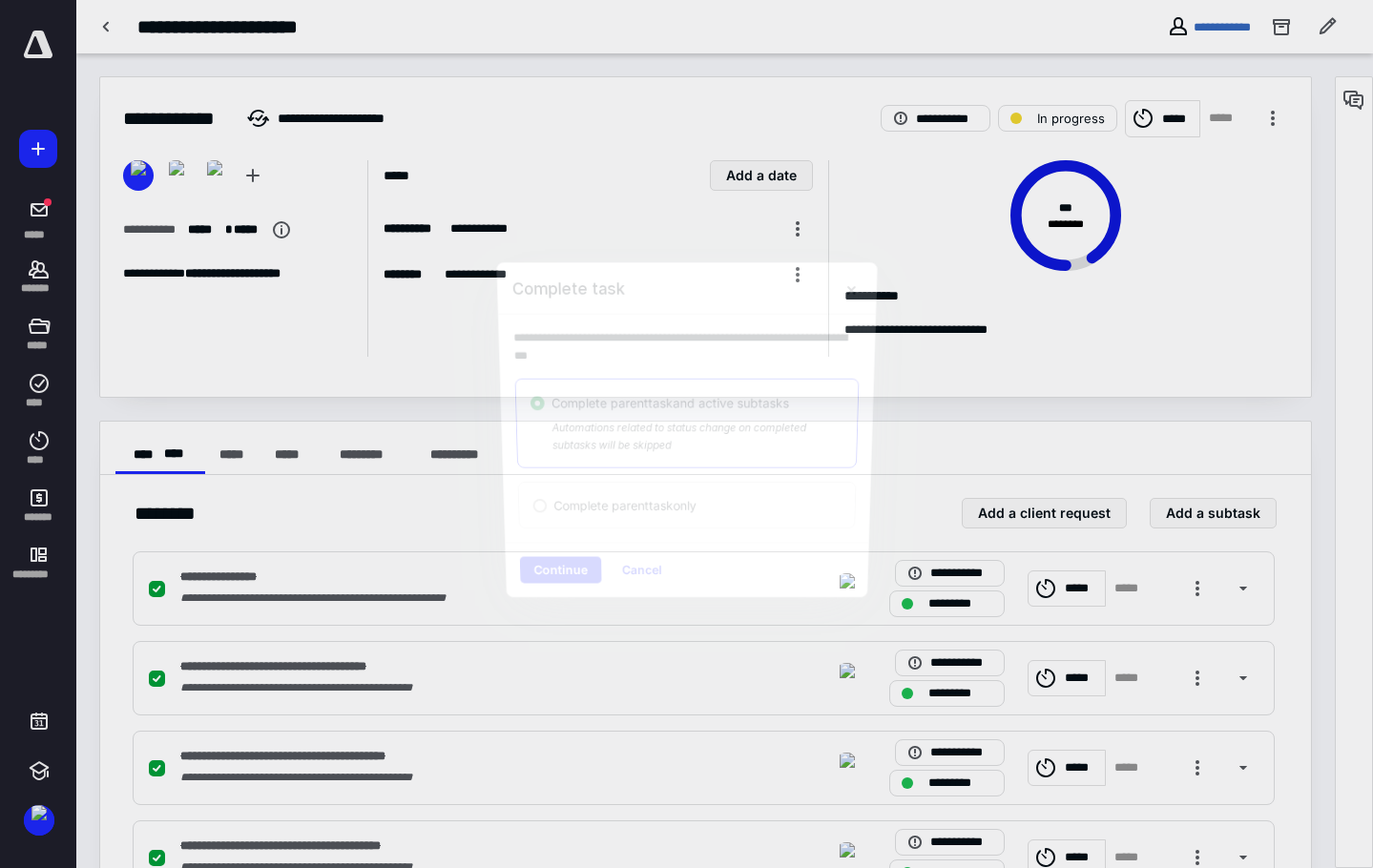 checkbox on "true" 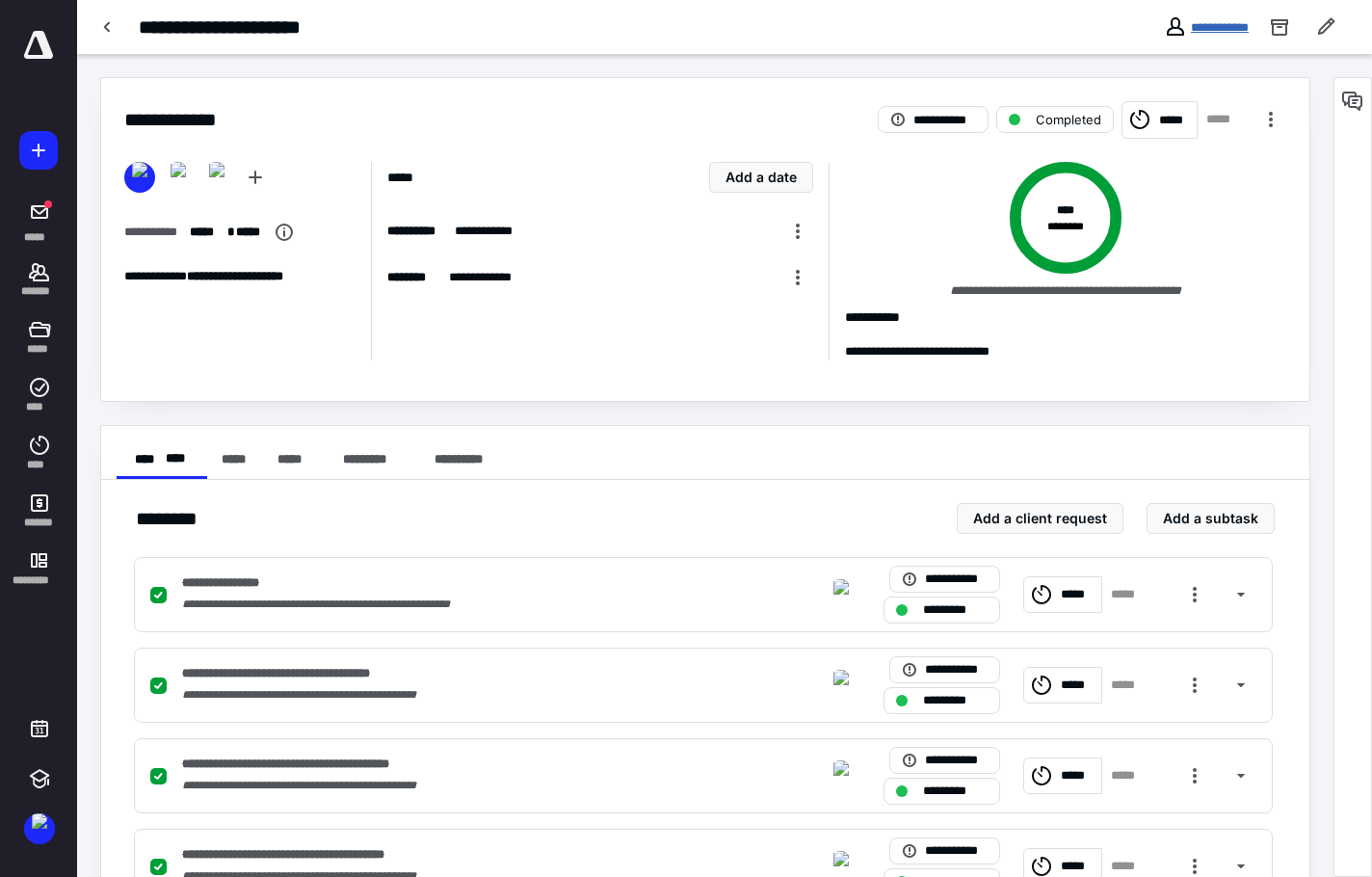 click on "**********" at bounding box center [1220, 27] 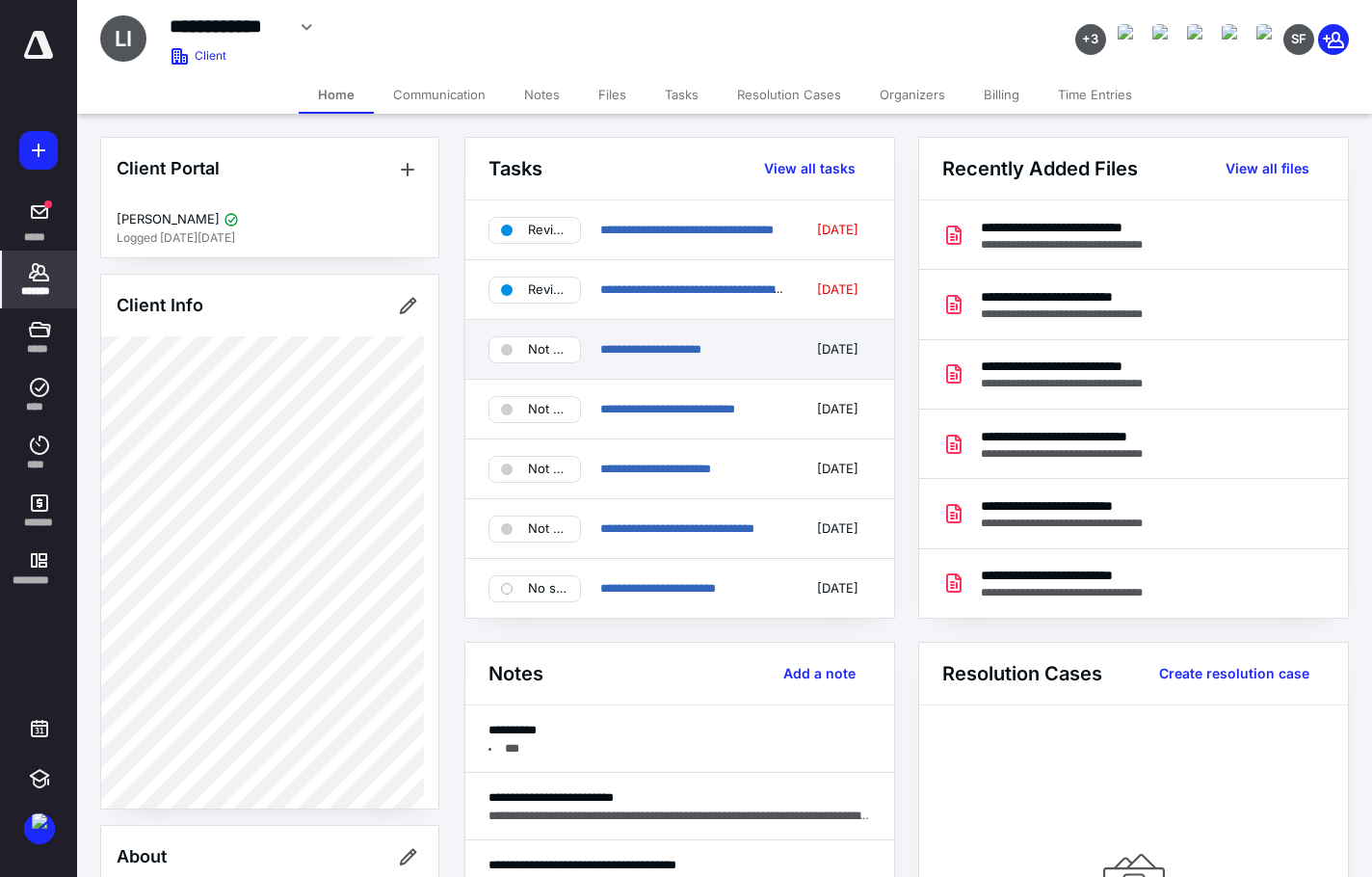 click on "**********" at bounding box center (679, 350) 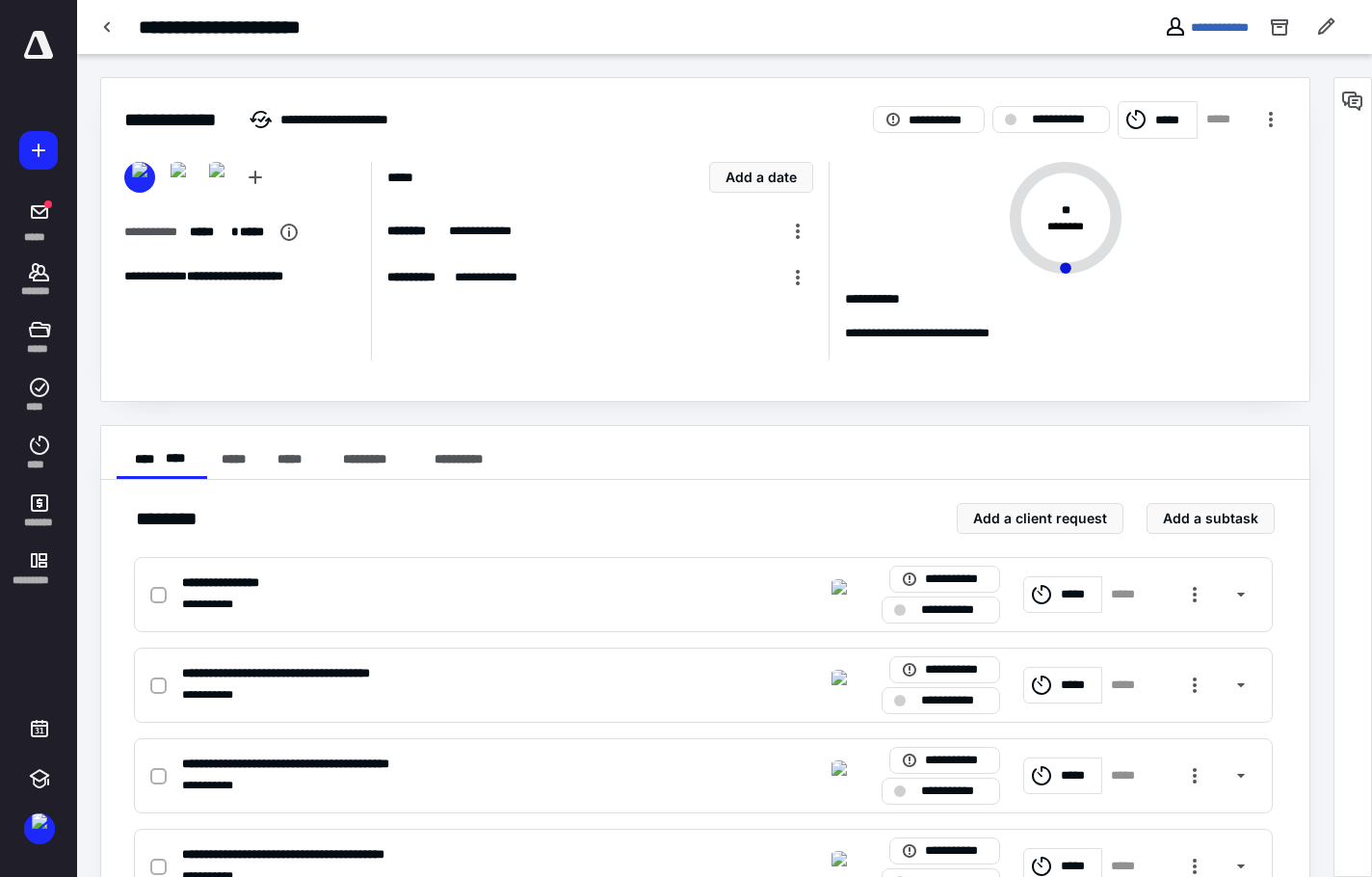 click on "*****" at bounding box center (1173, 120) 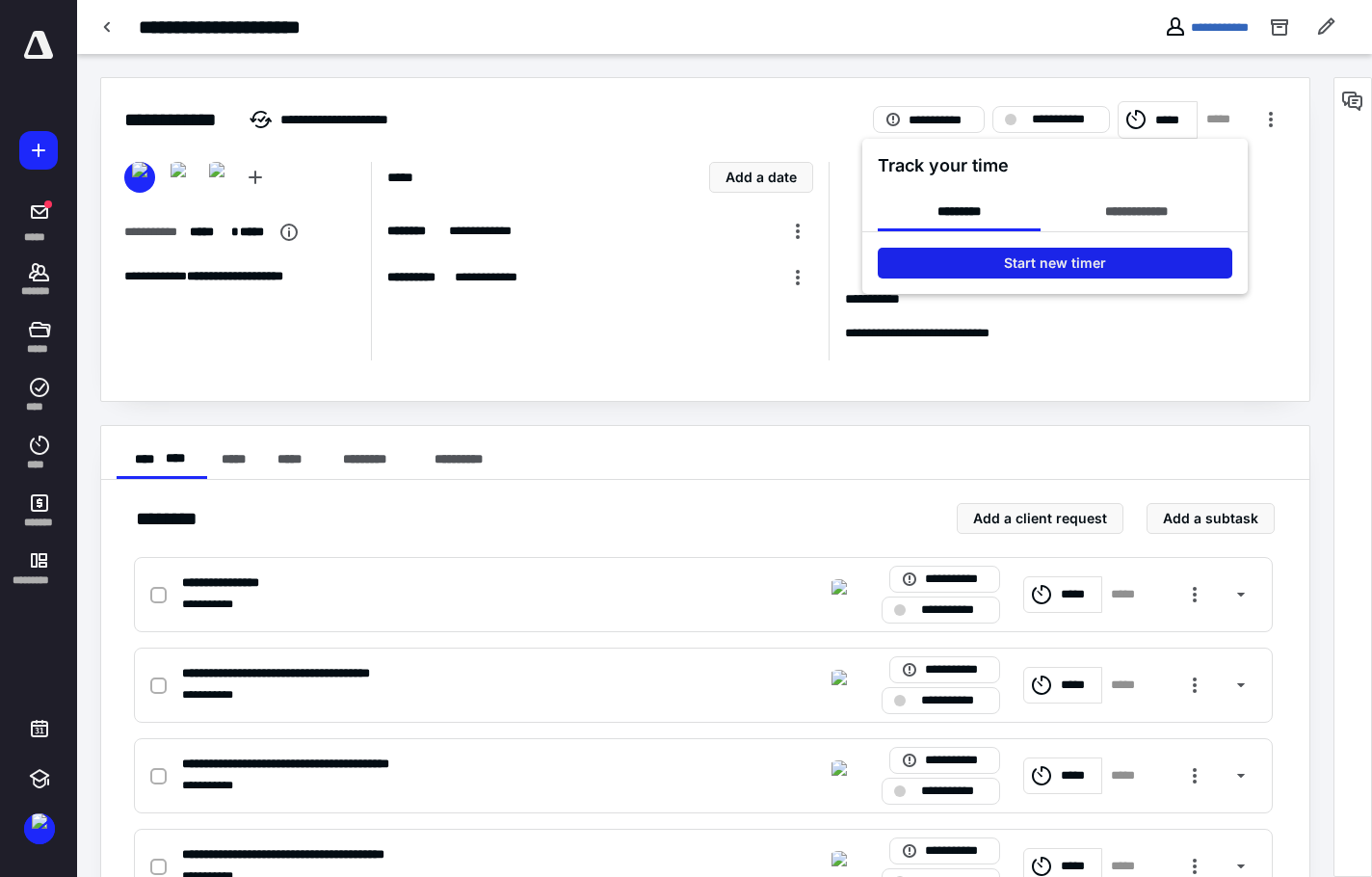 click on "Start new timer" at bounding box center [1055, 263] 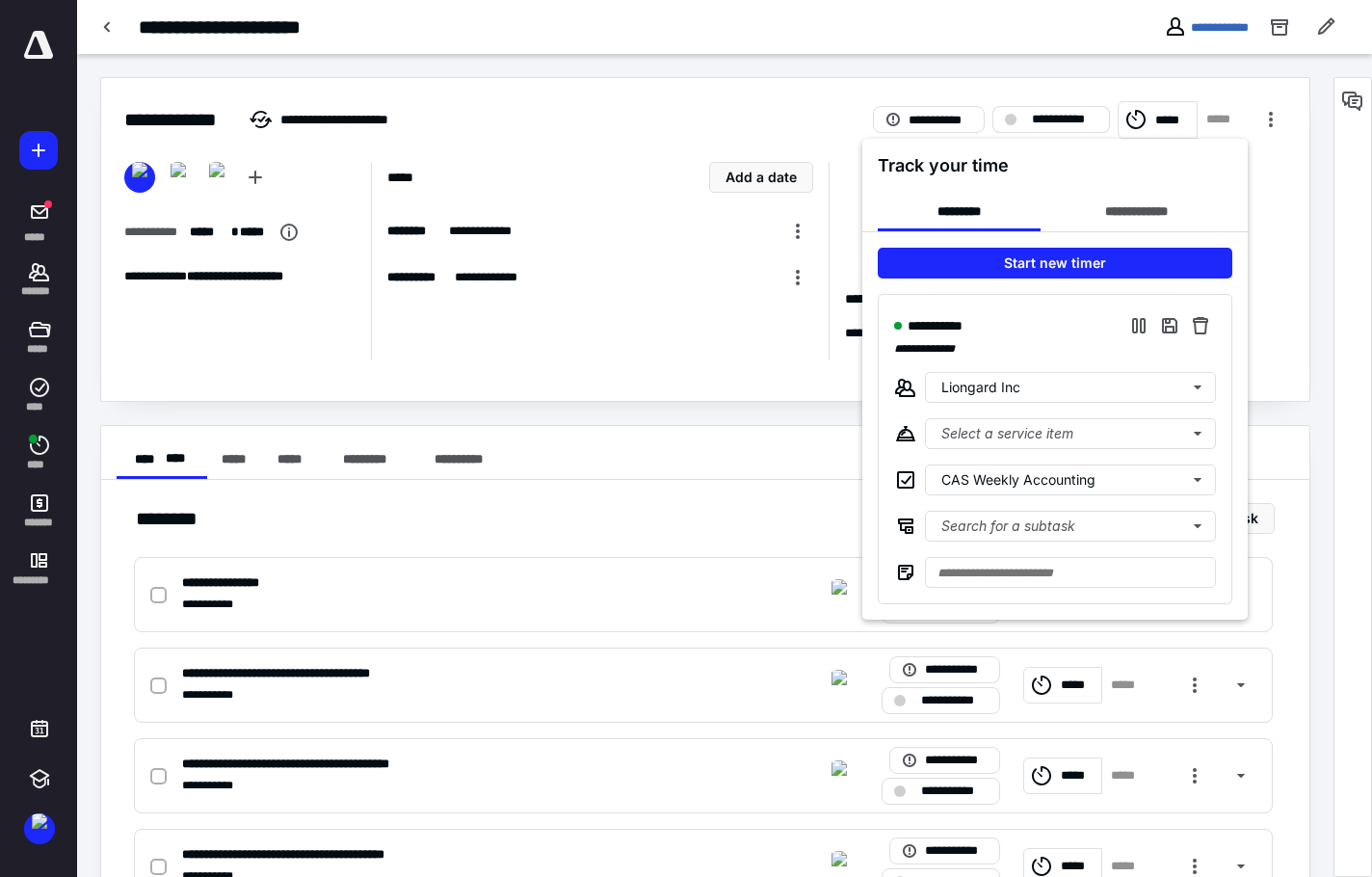 click at bounding box center [686, 438] 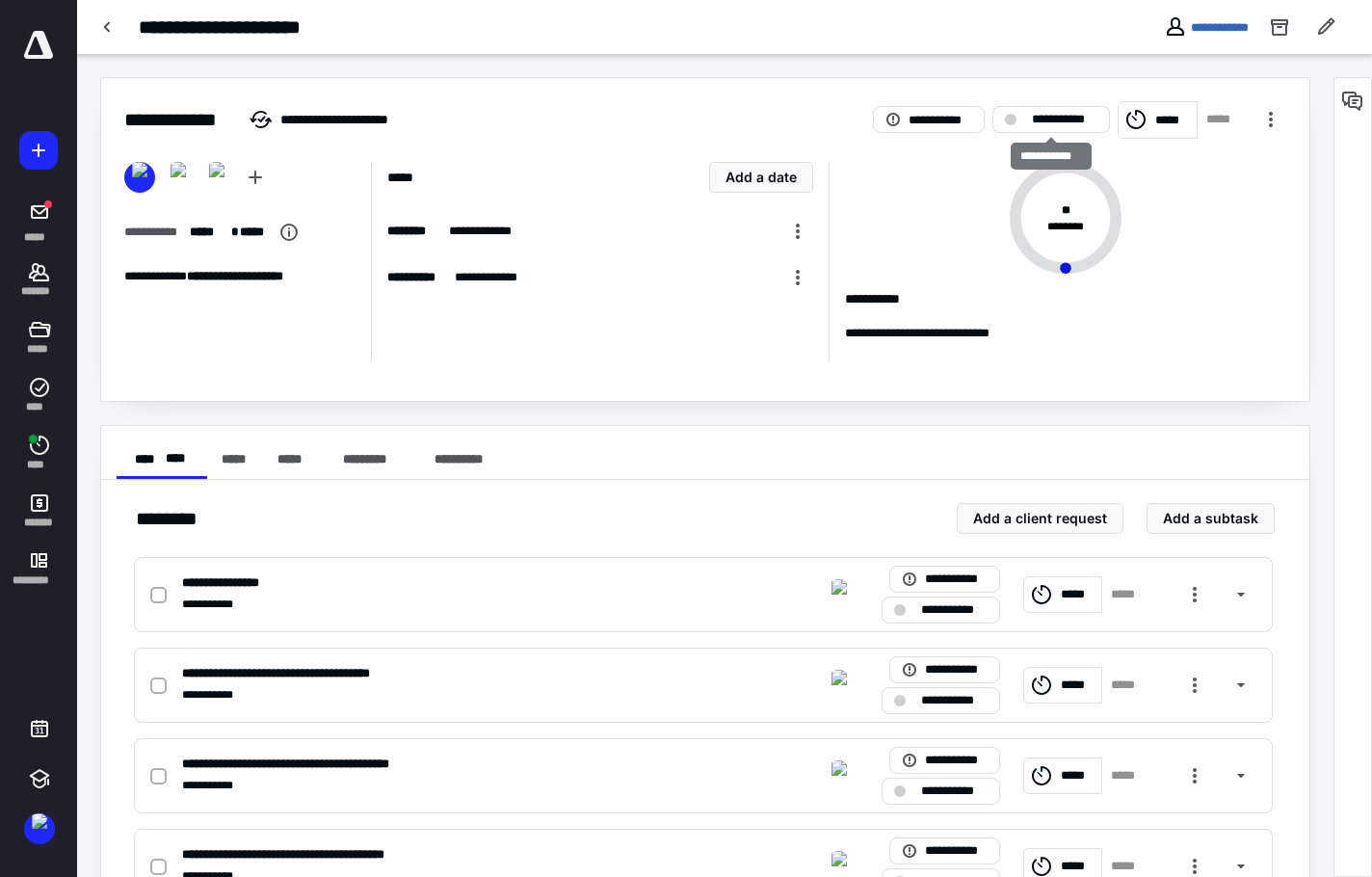 click on "**********" at bounding box center [1051, 120] 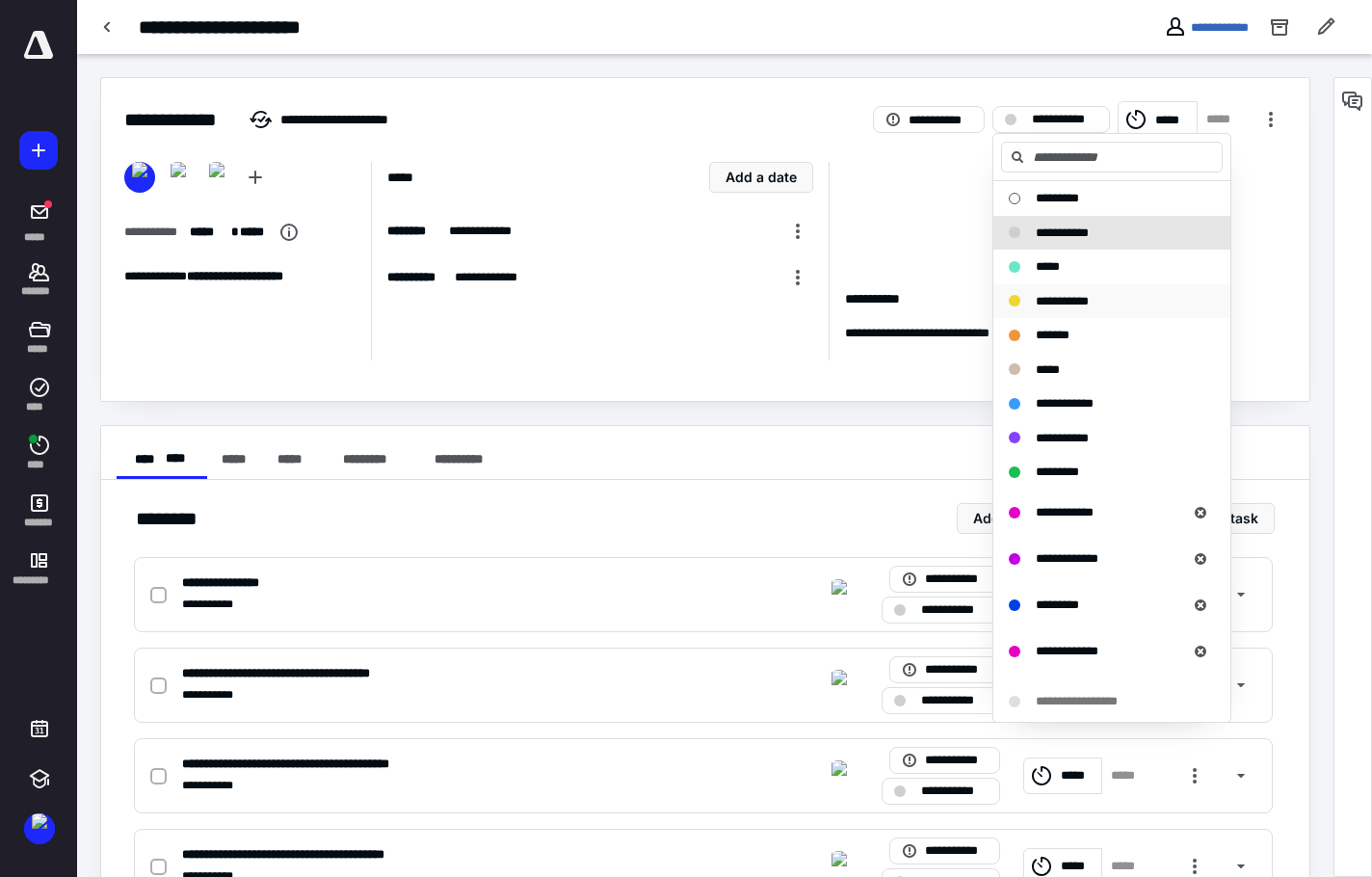 click on "**********" at bounding box center (1062, 301) 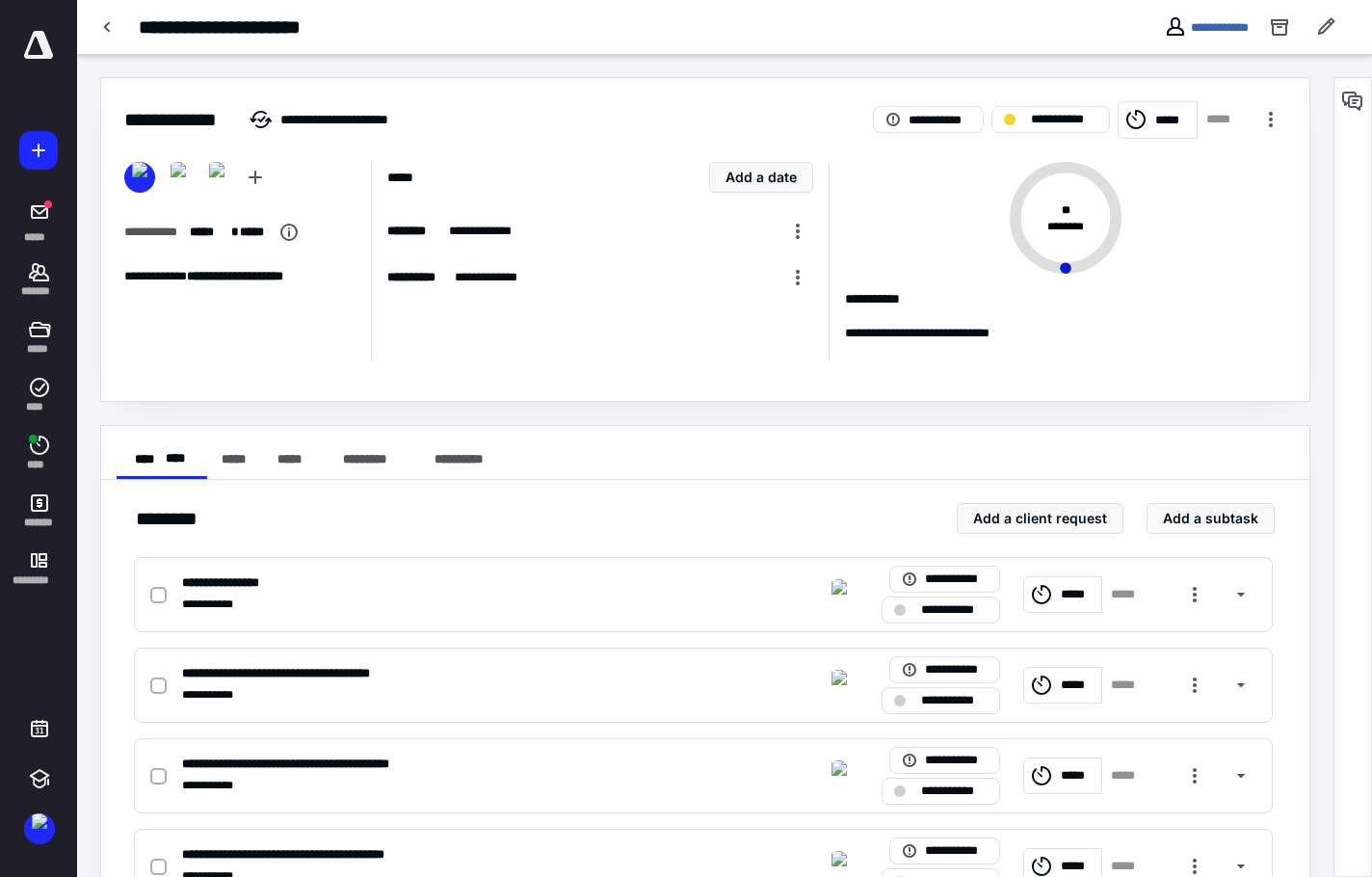 click on "**********" at bounding box center (705, 1363) 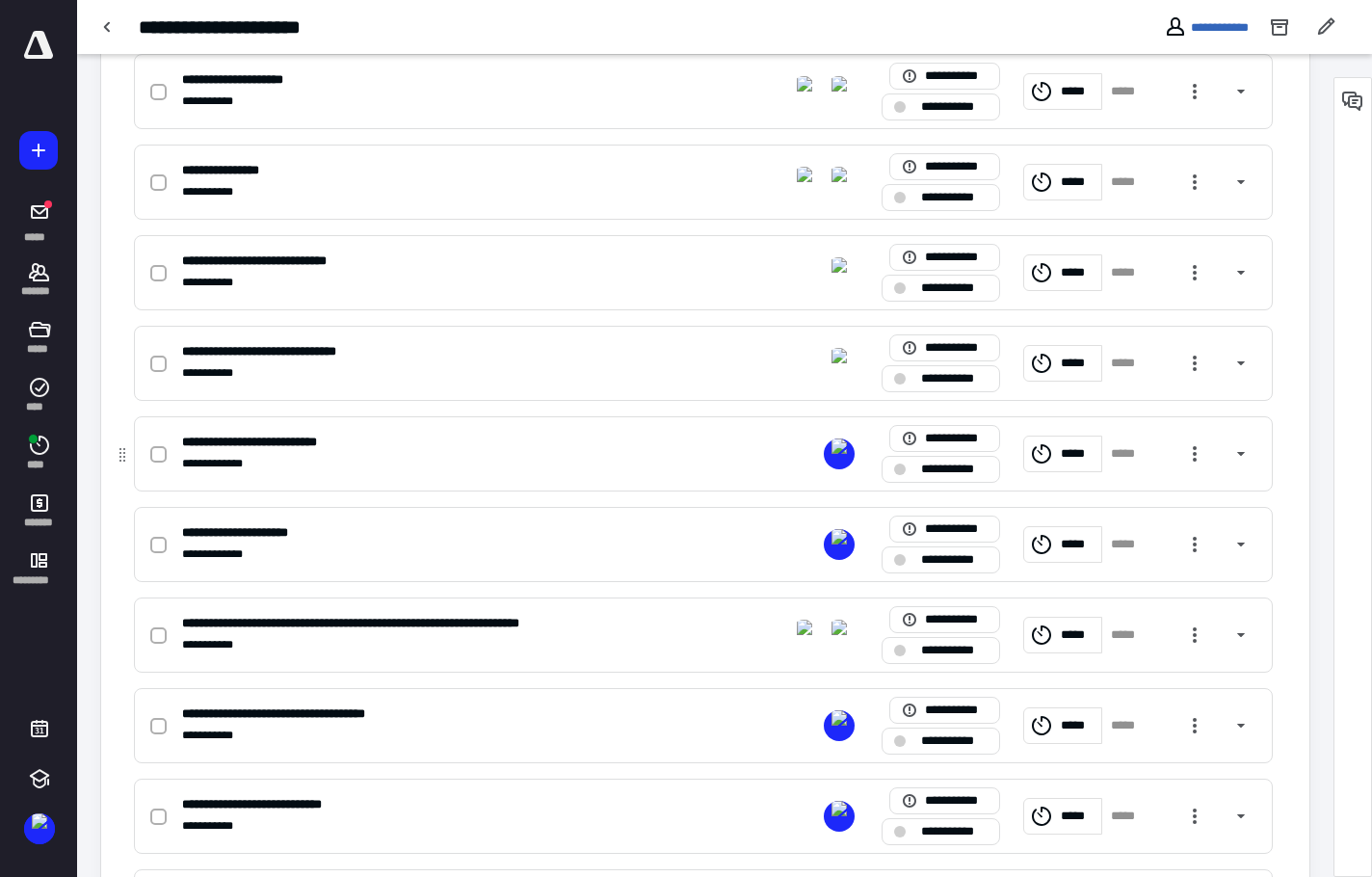 scroll, scrollTop: 1446, scrollLeft: 0, axis: vertical 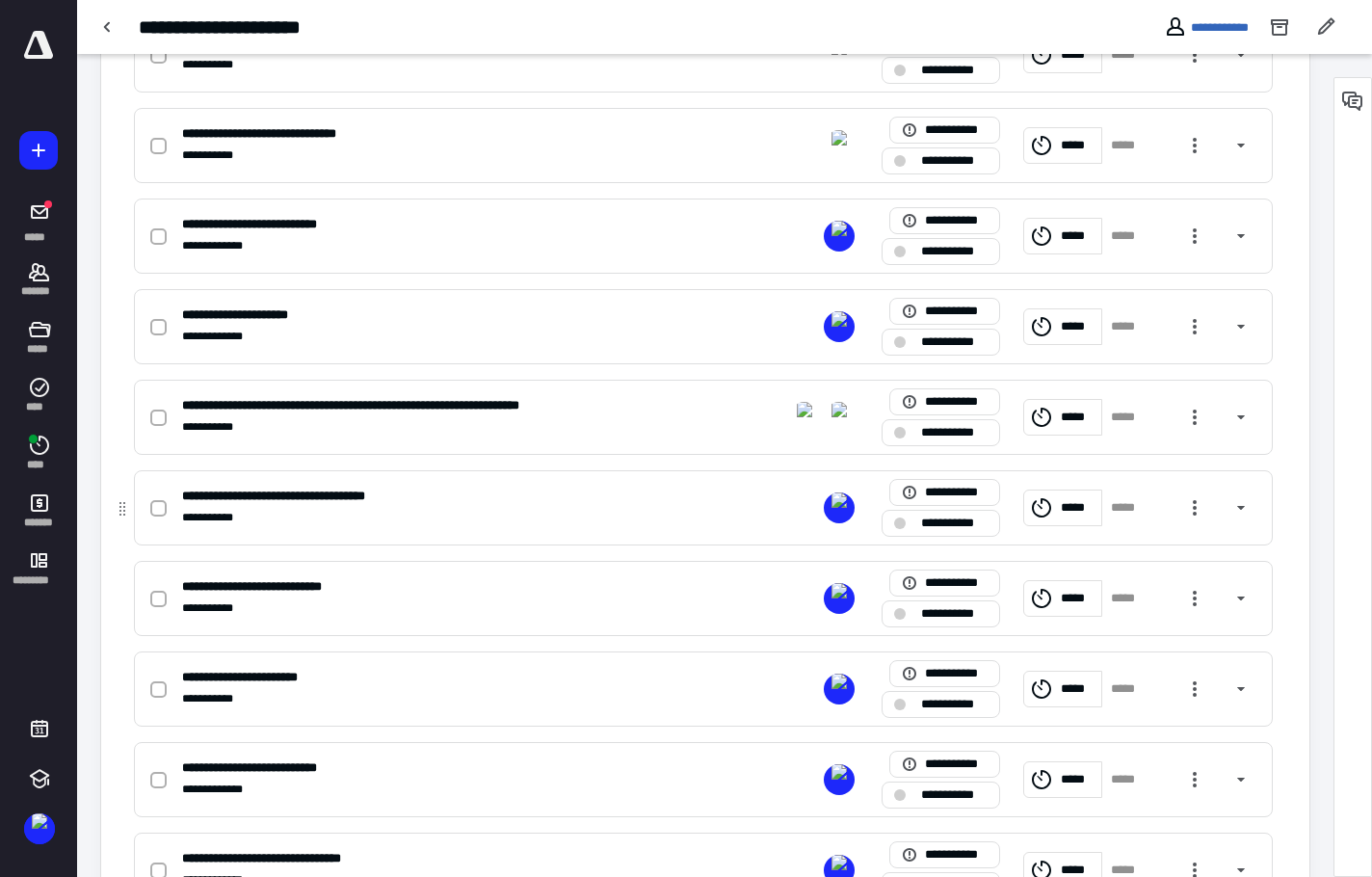 click on "**********" at bounding box center (954, 523) 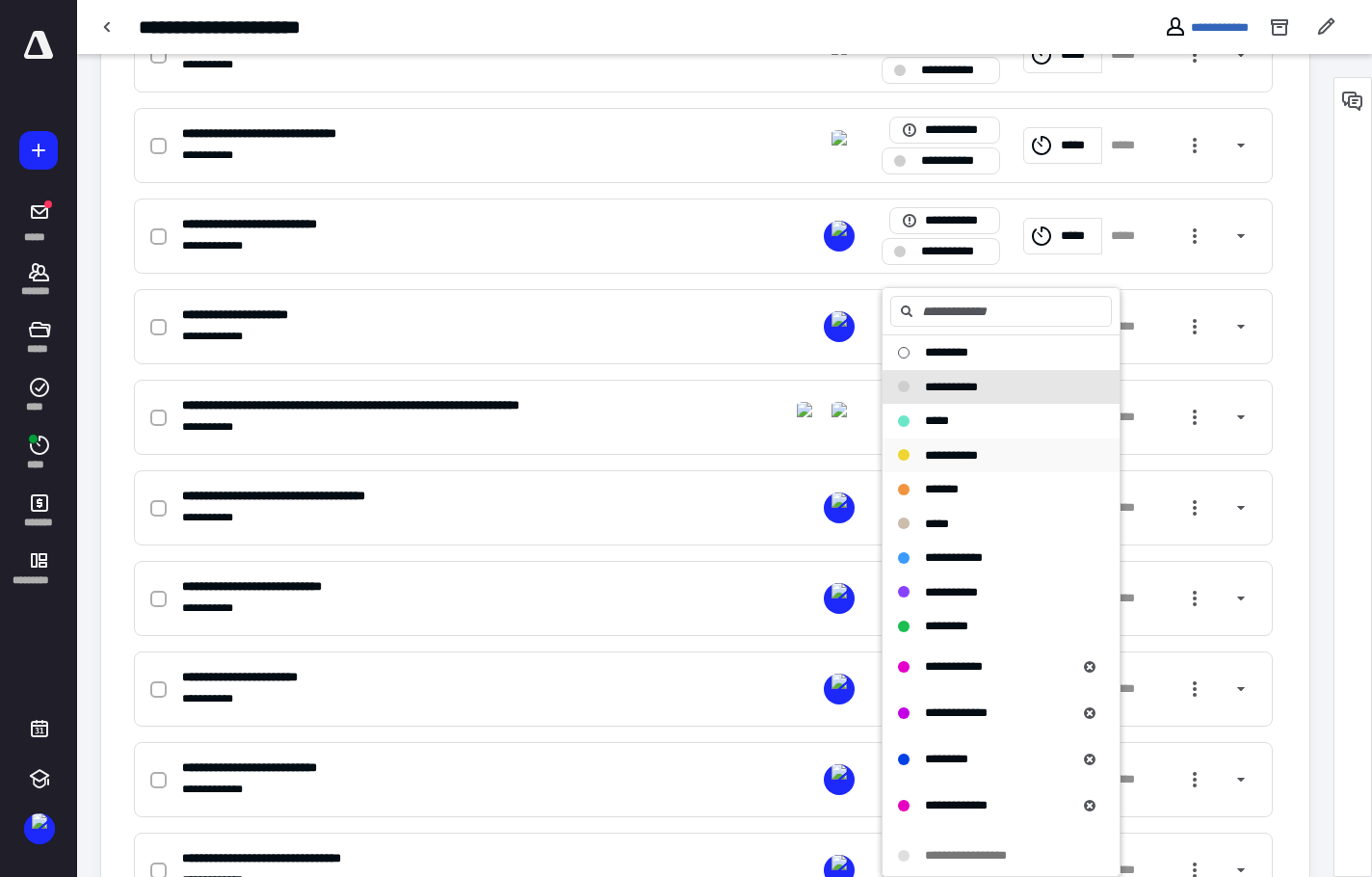 click on "**********" at bounding box center (951, 455) 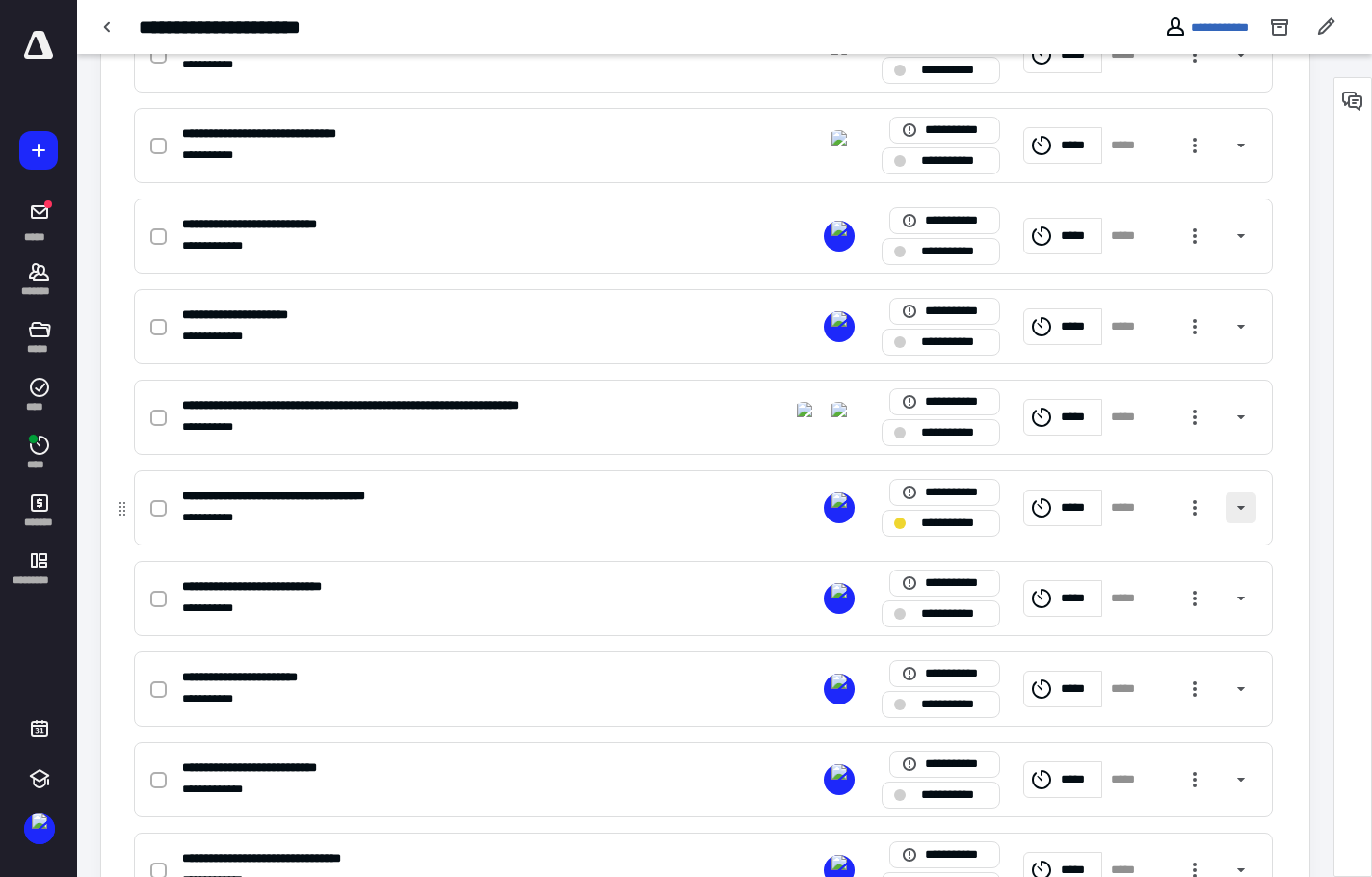 click at bounding box center (1241, 508) 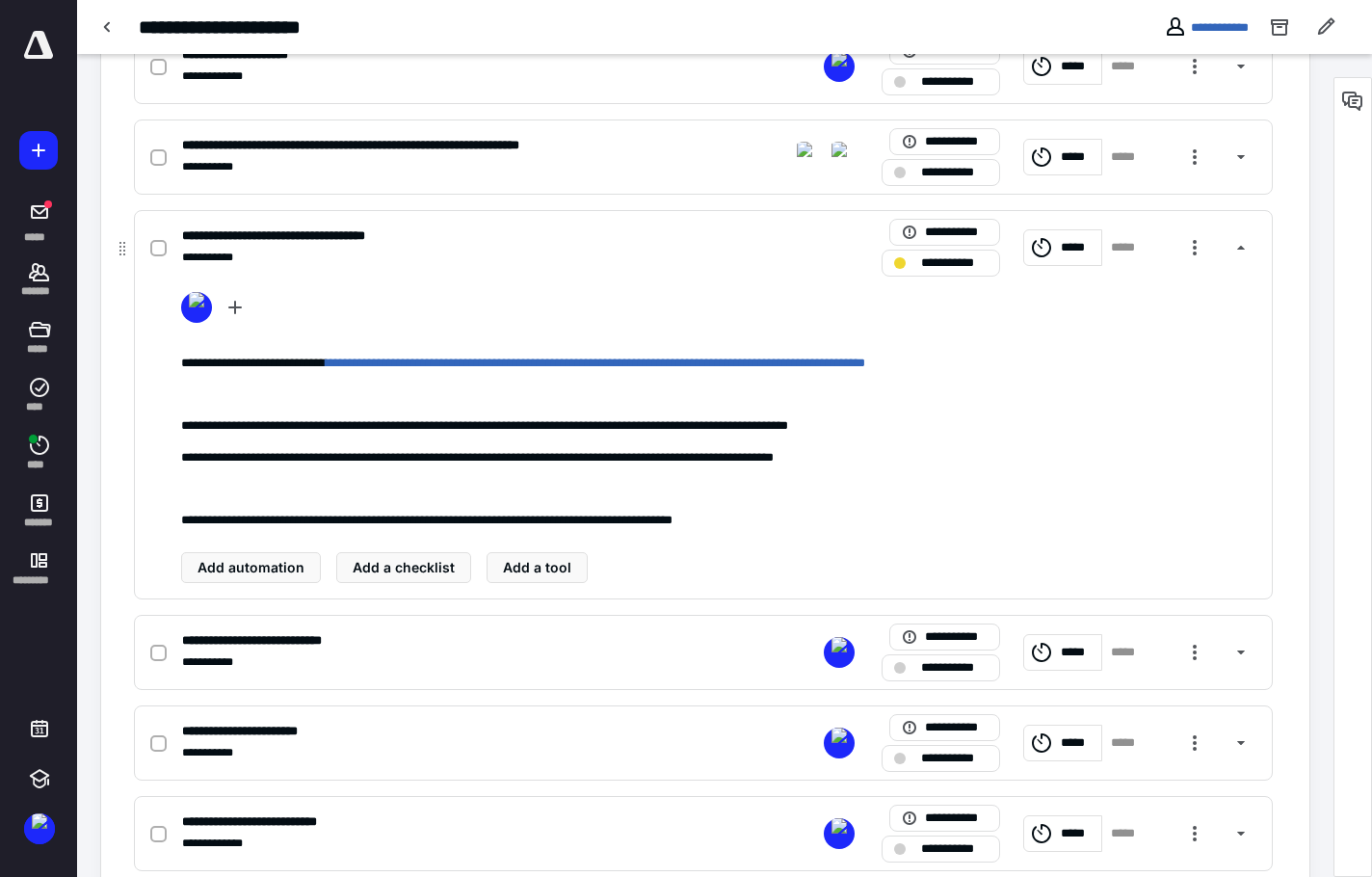 scroll, scrollTop: 1735, scrollLeft: 0, axis: vertical 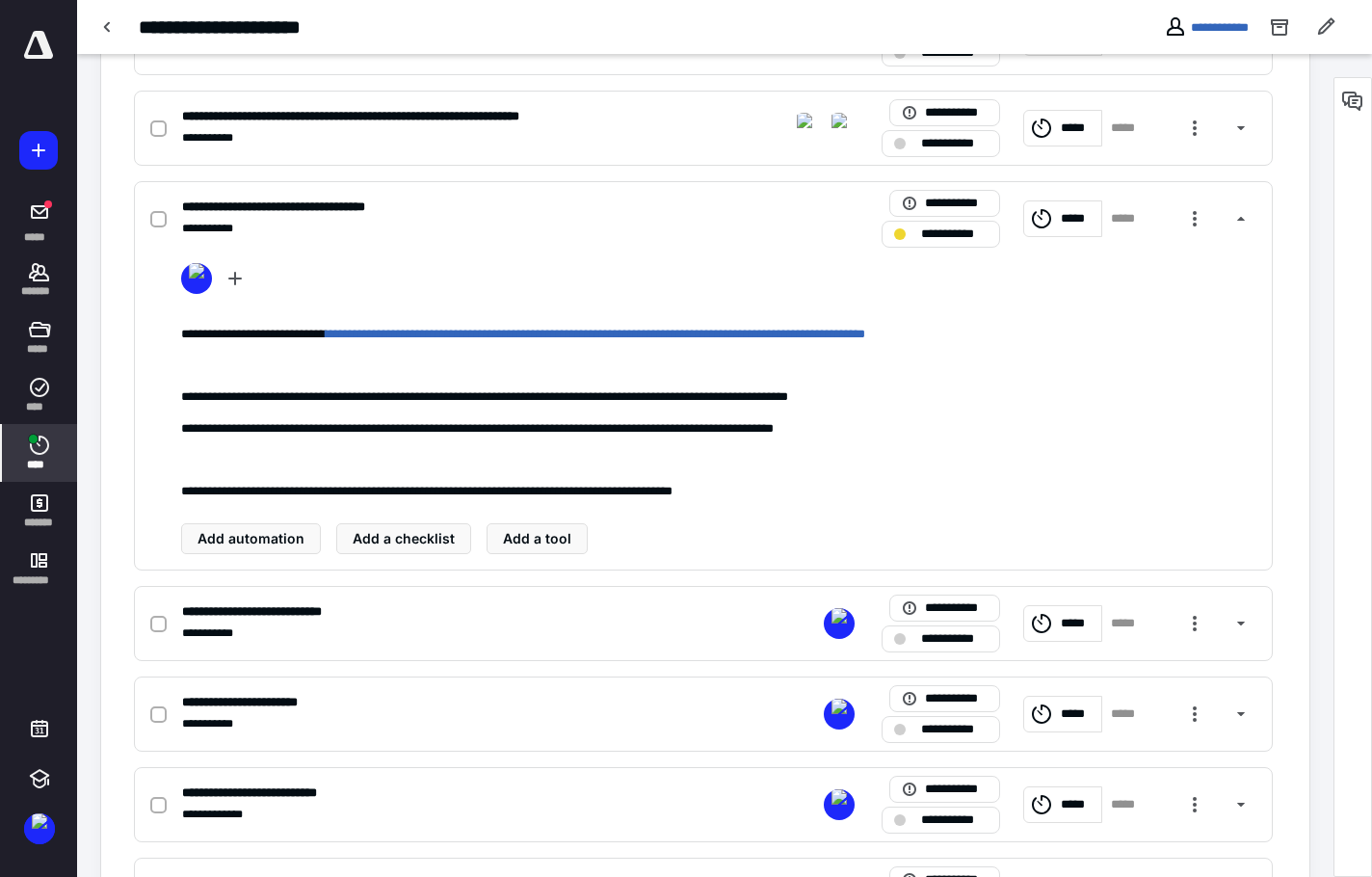 click at bounding box center [33, 438] 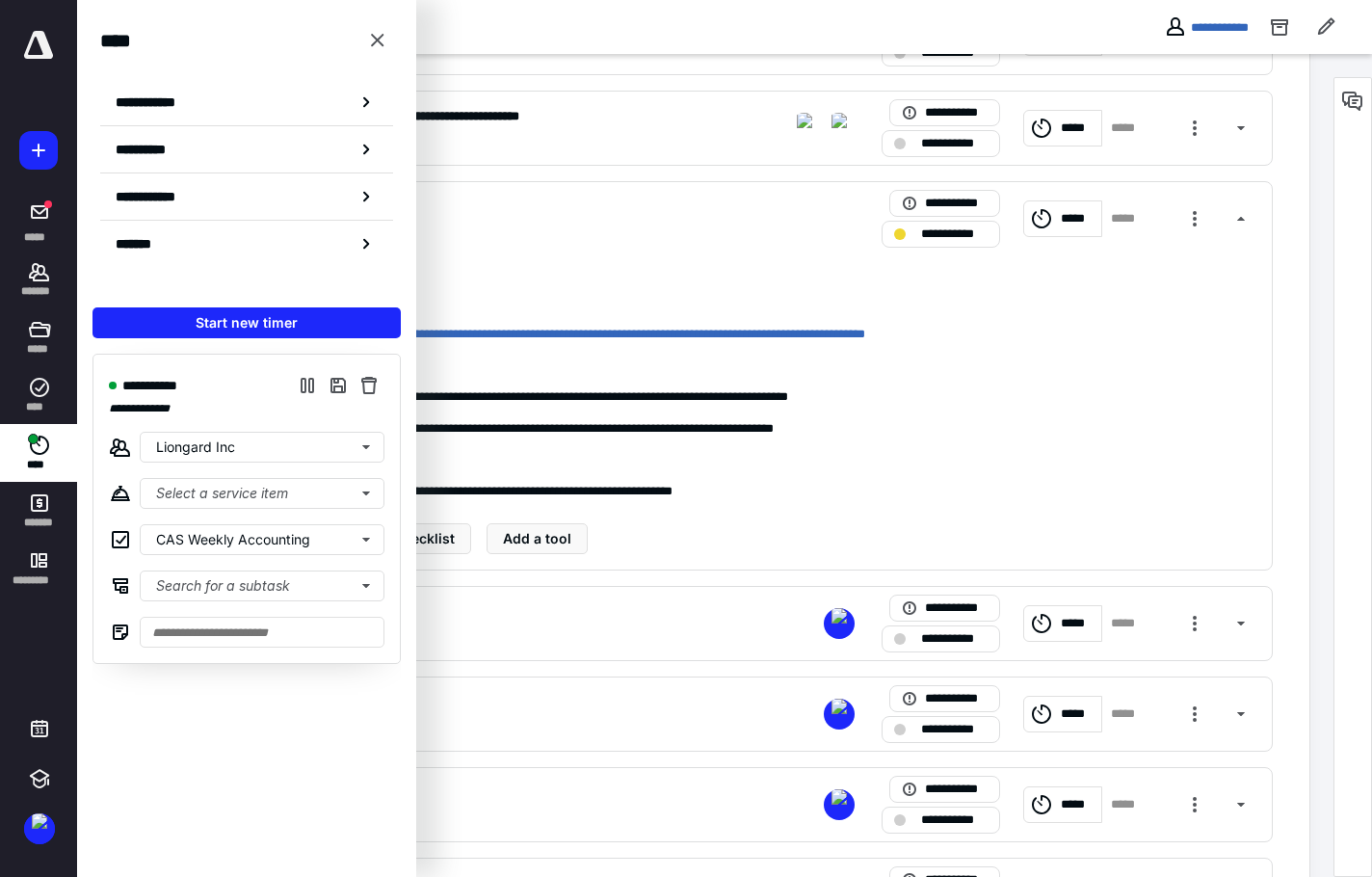 drag, startPoint x: 329, startPoint y: 102, endPoint x: 370, endPoint y: 100, distance: 41.048752 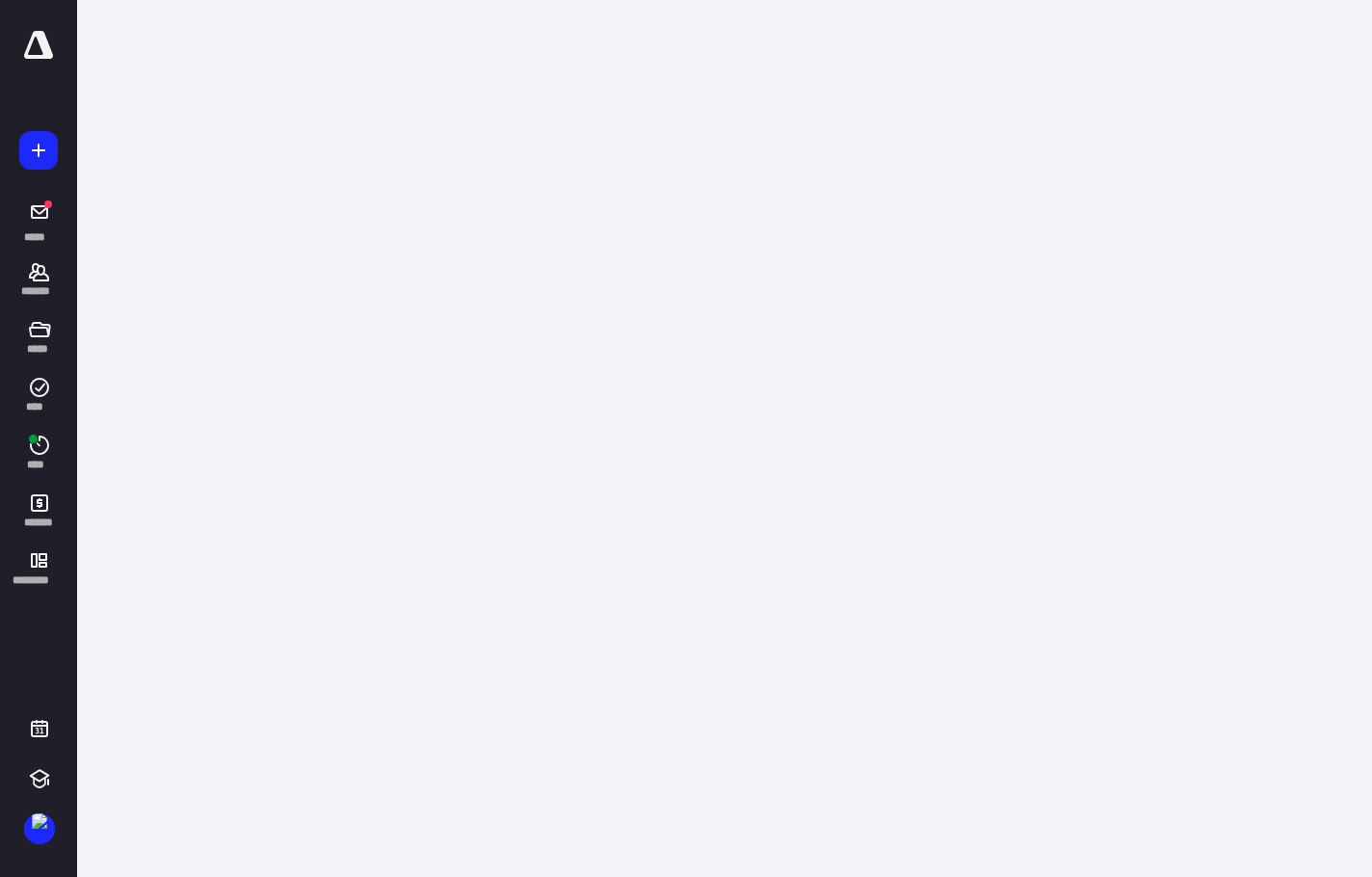 scroll, scrollTop: 0, scrollLeft: 0, axis: both 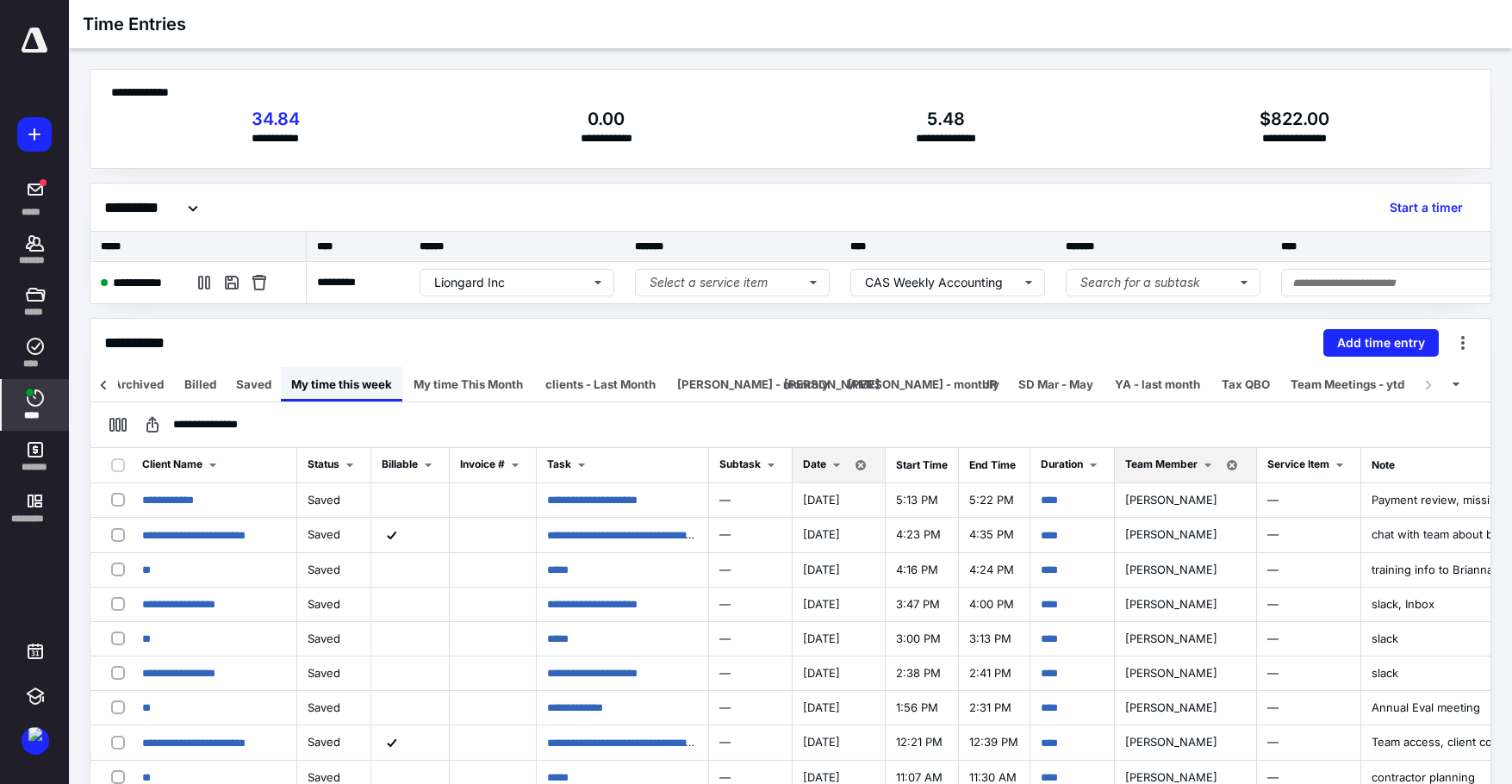 click on "My time this week" at bounding box center [341, 384] 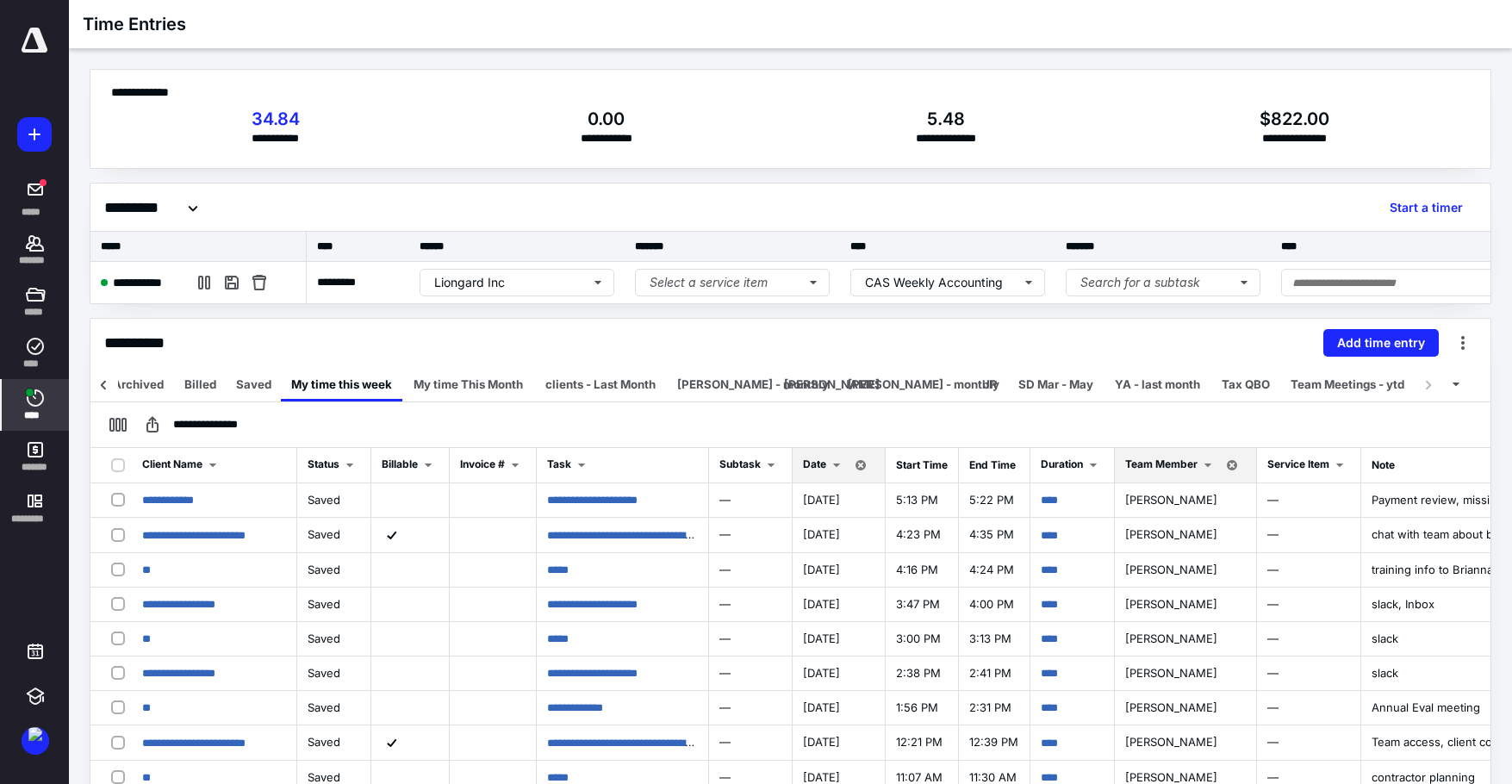 click on "Date" at bounding box center (814, 464) 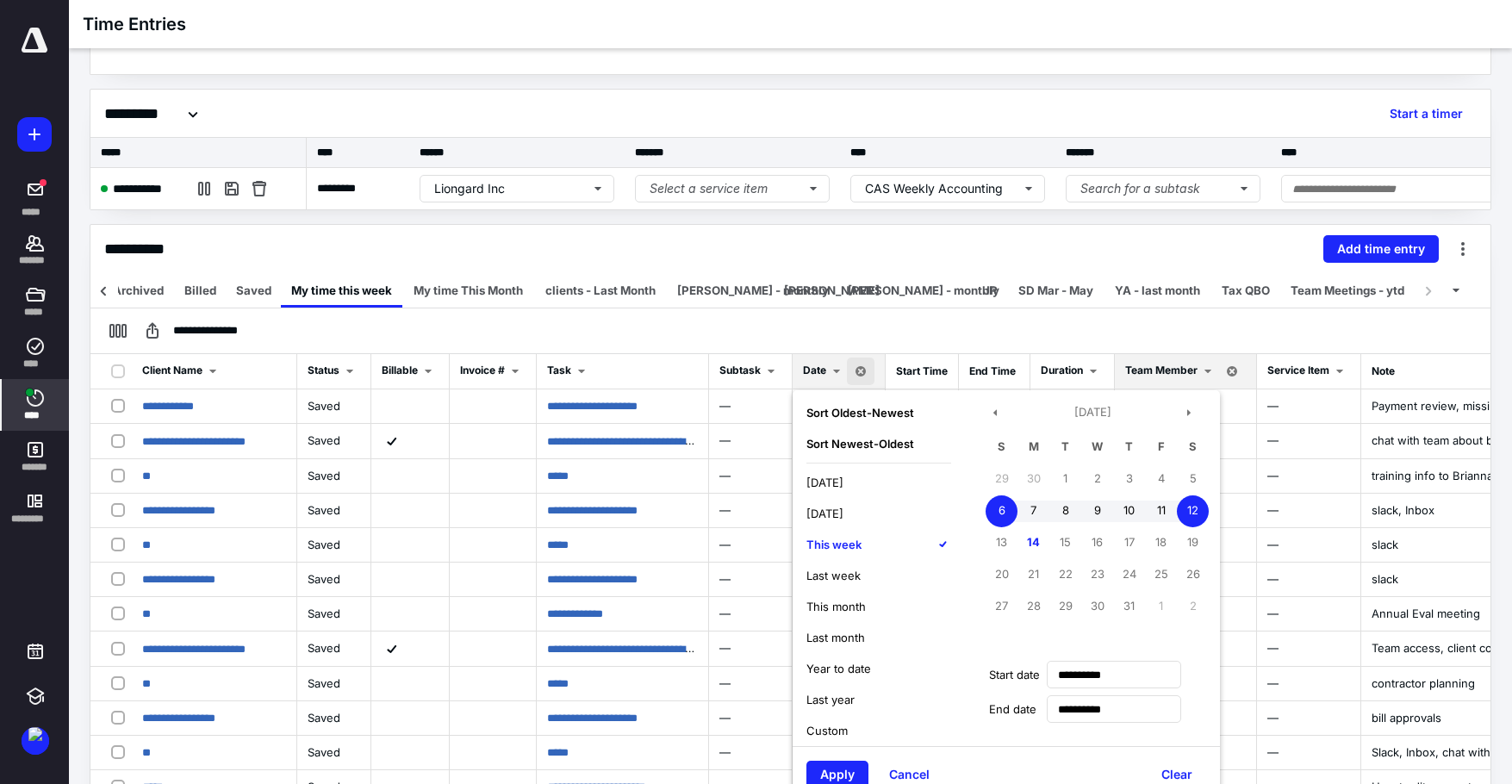 scroll, scrollTop: 258, scrollLeft: 0, axis: vertical 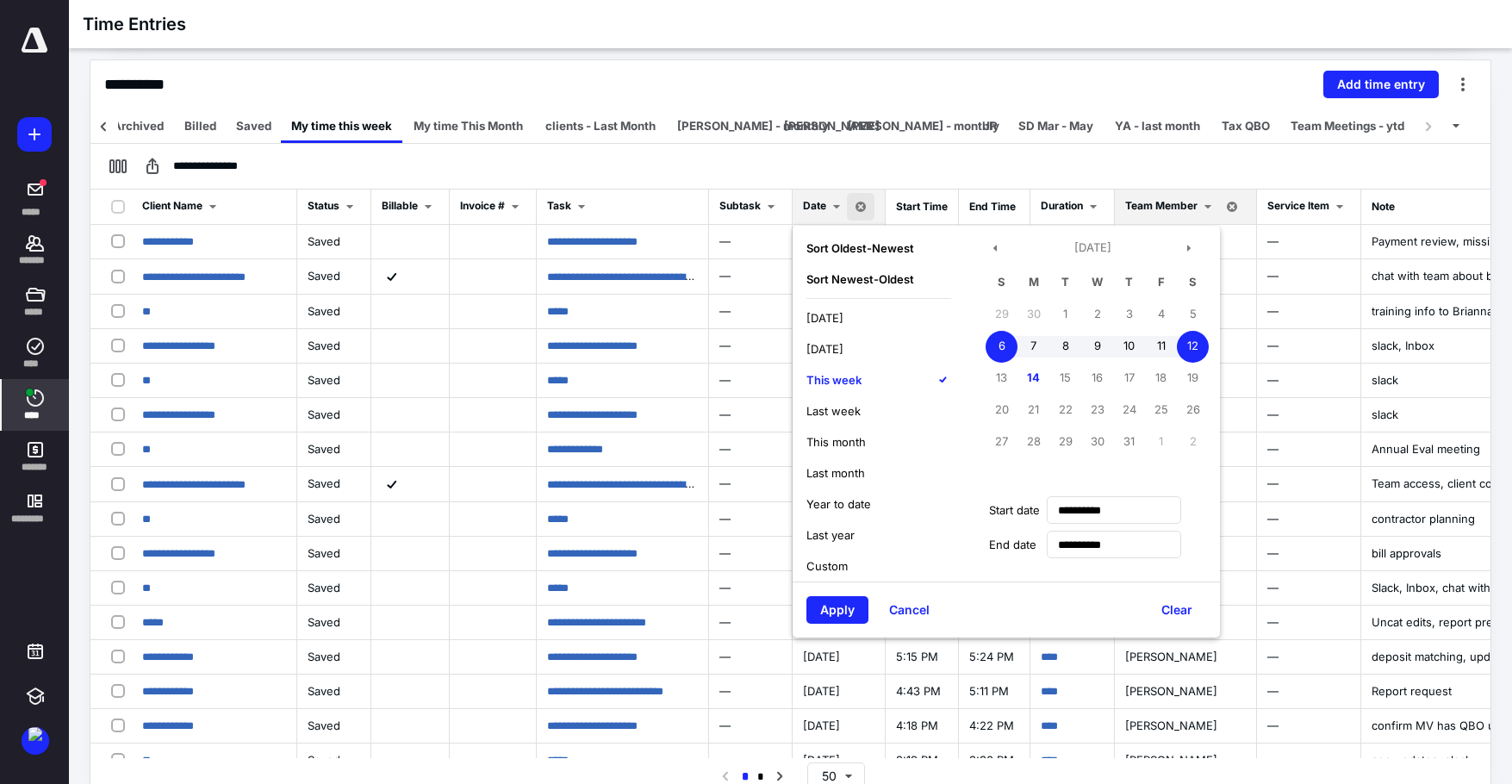 click on "This week" at bounding box center [834, 380] 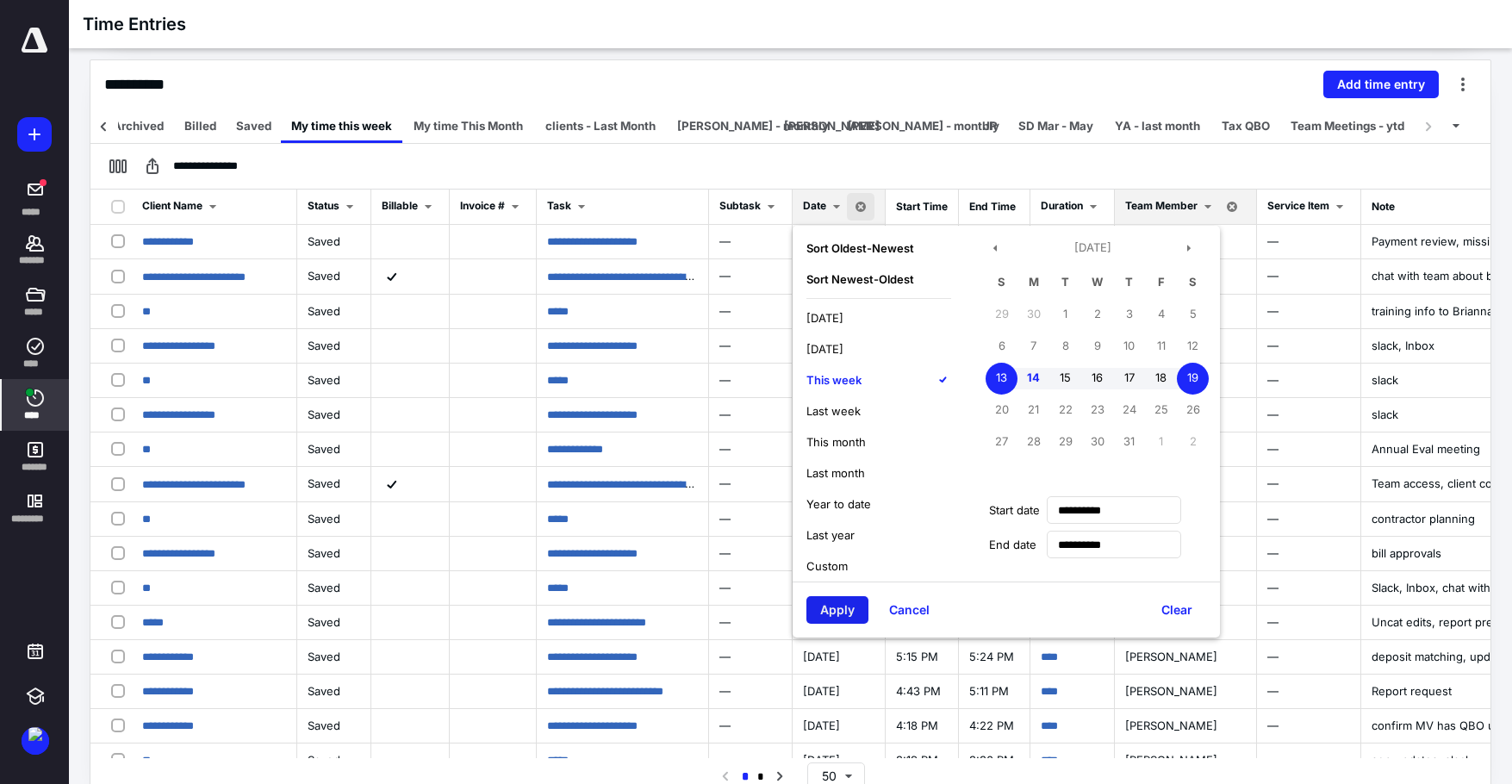click on "Apply" at bounding box center [837, 610] 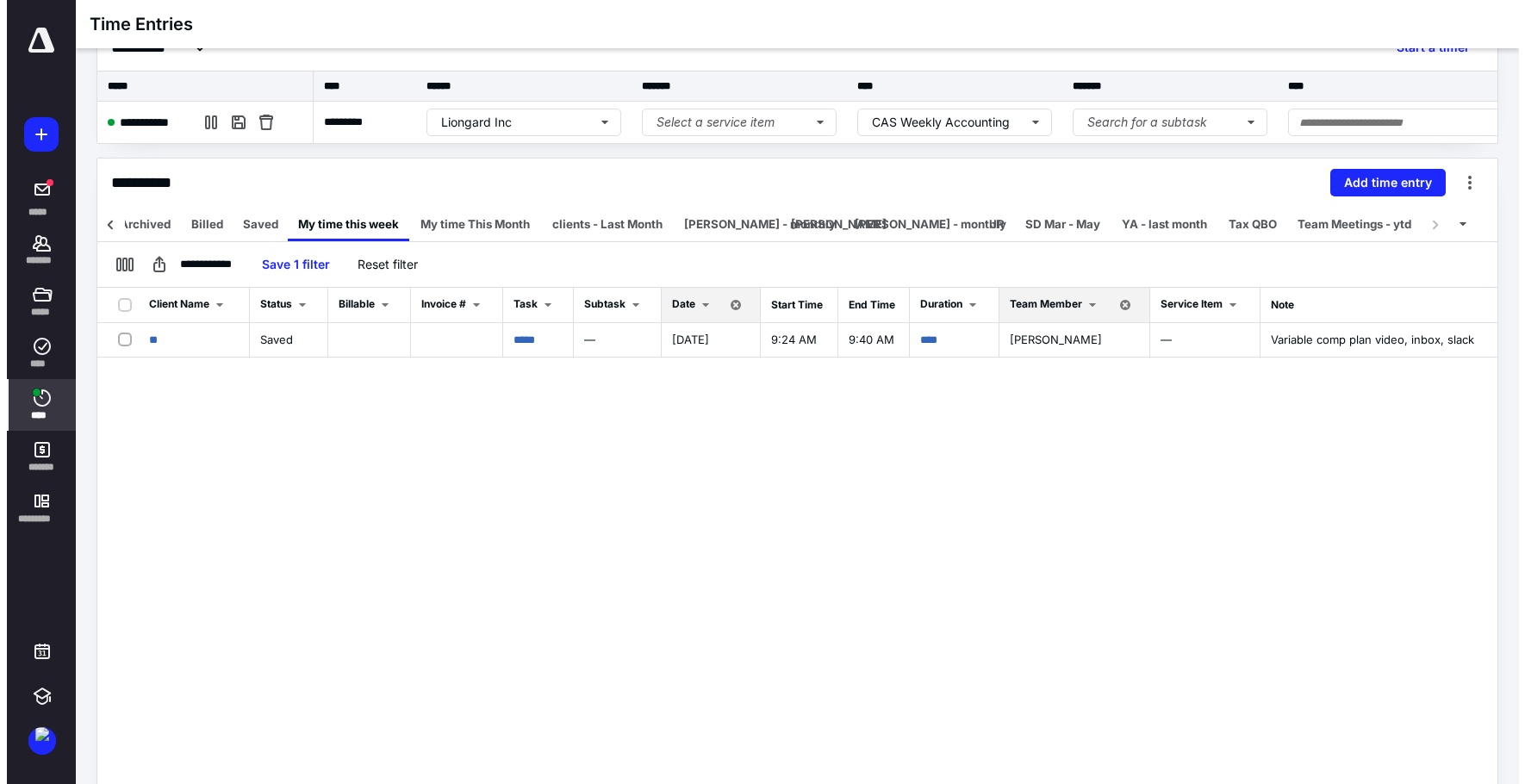 scroll, scrollTop: 0, scrollLeft: 0, axis: both 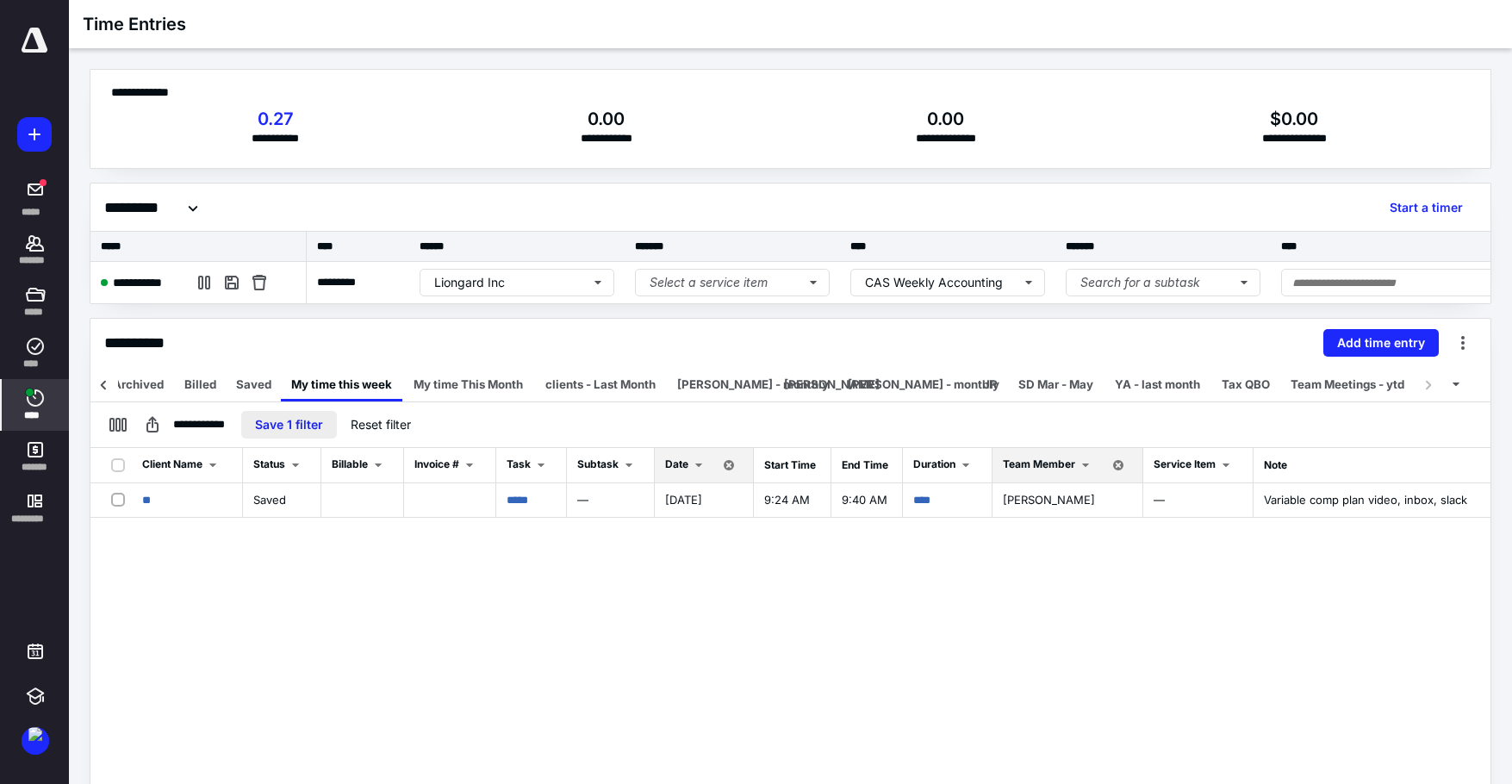 click on "Save 1 filter" at bounding box center [289, 425] 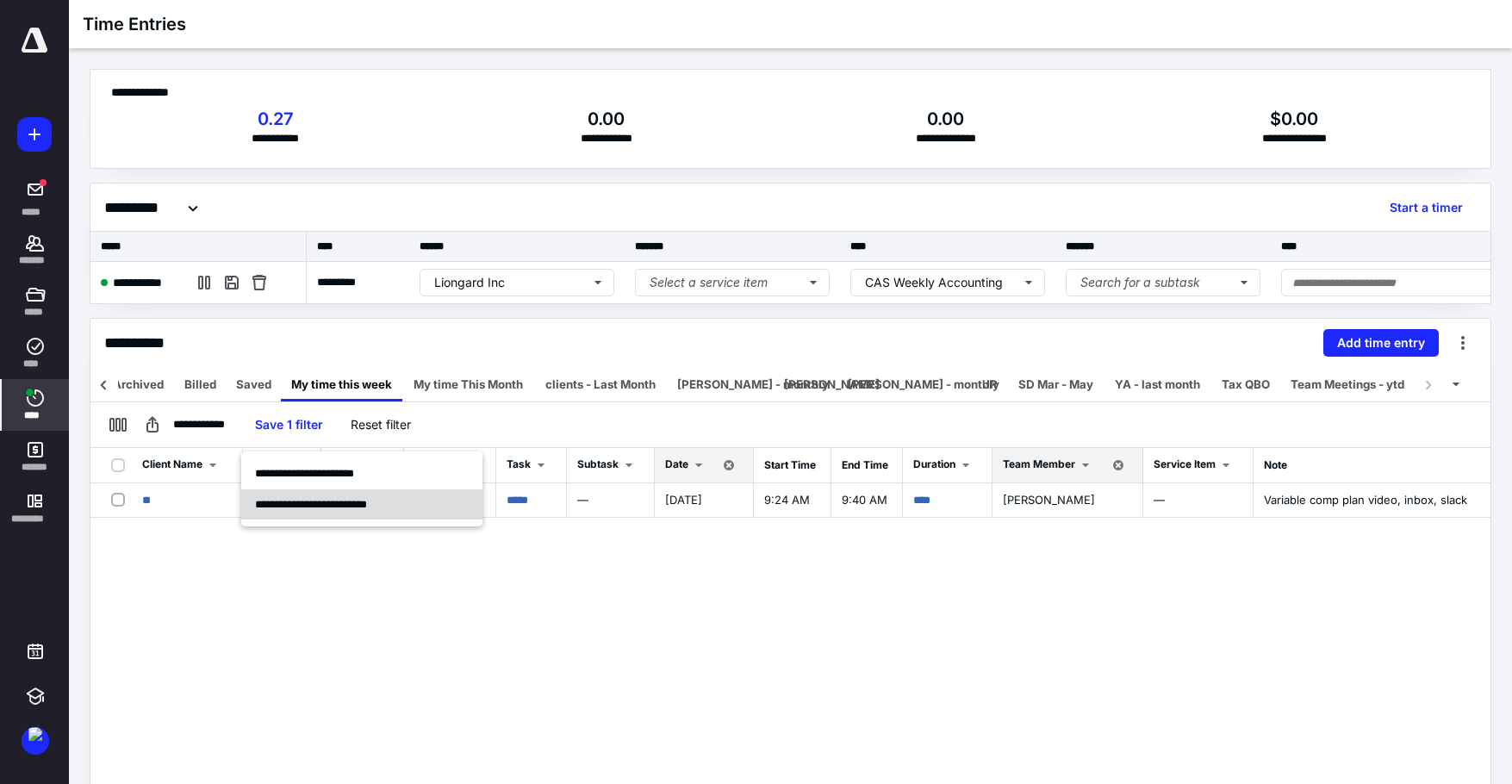 click on "**********" at bounding box center [362, 505] 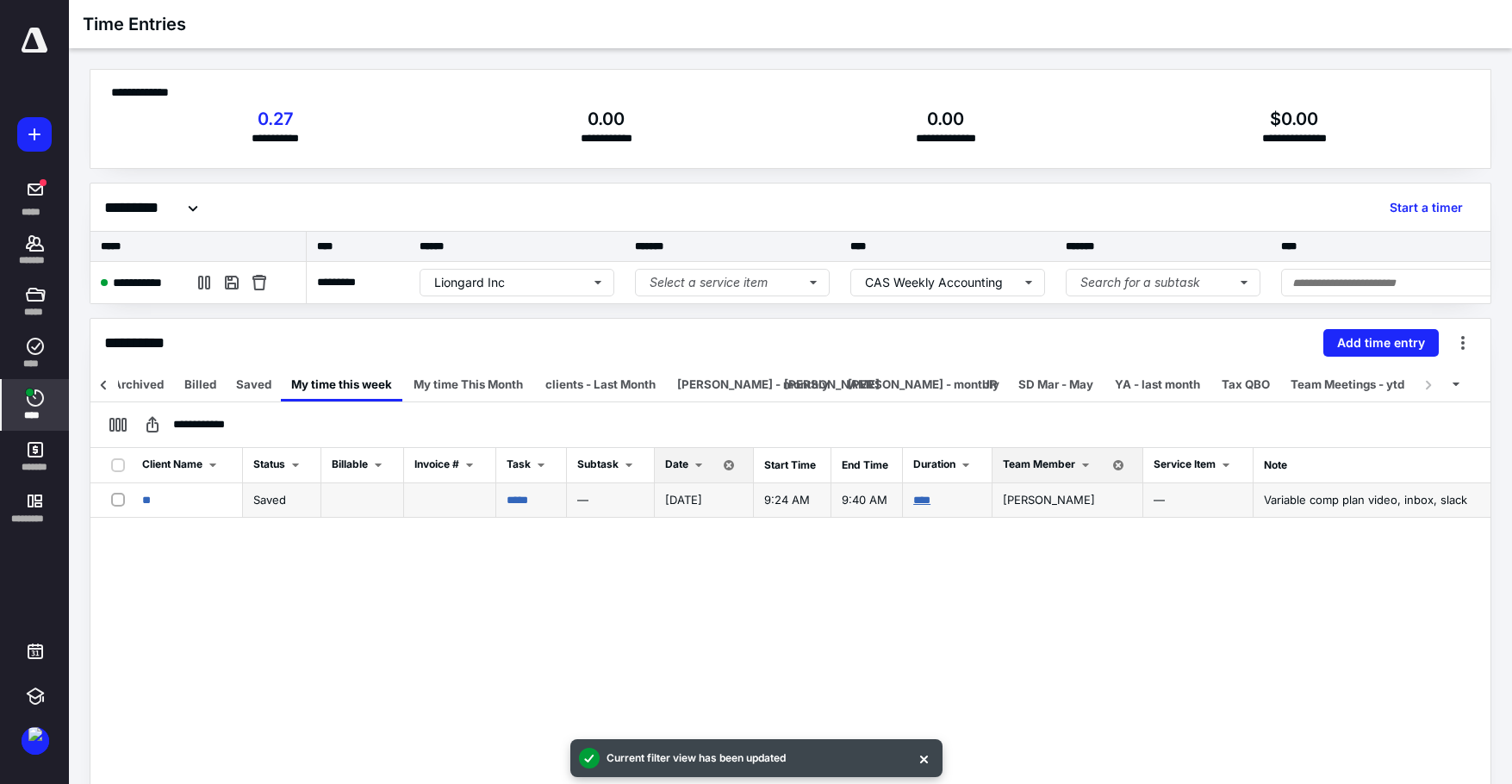 click on "****" at bounding box center [922, 500] 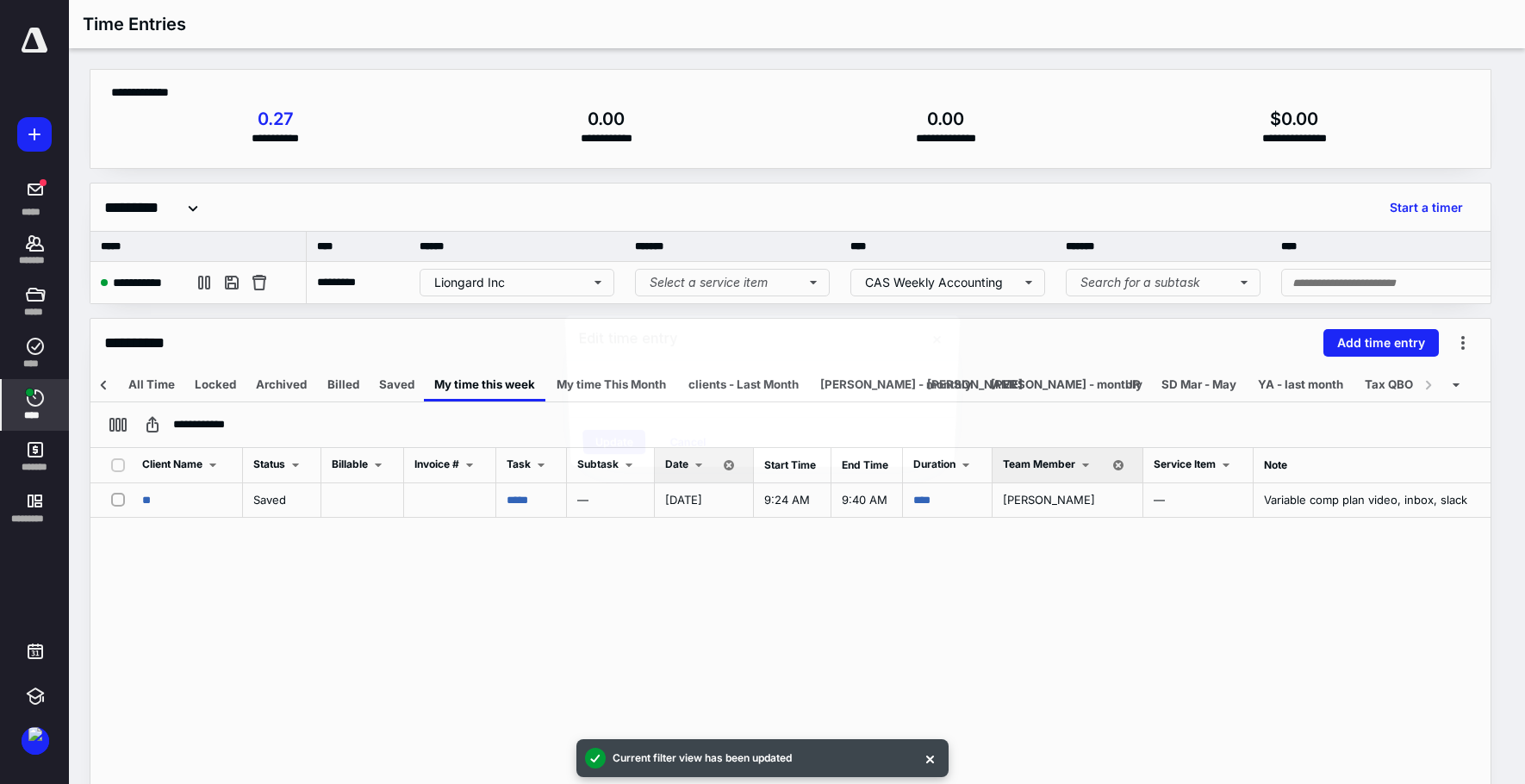 scroll, scrollTop: 0, scrollLeft: 132, axis: horizontal 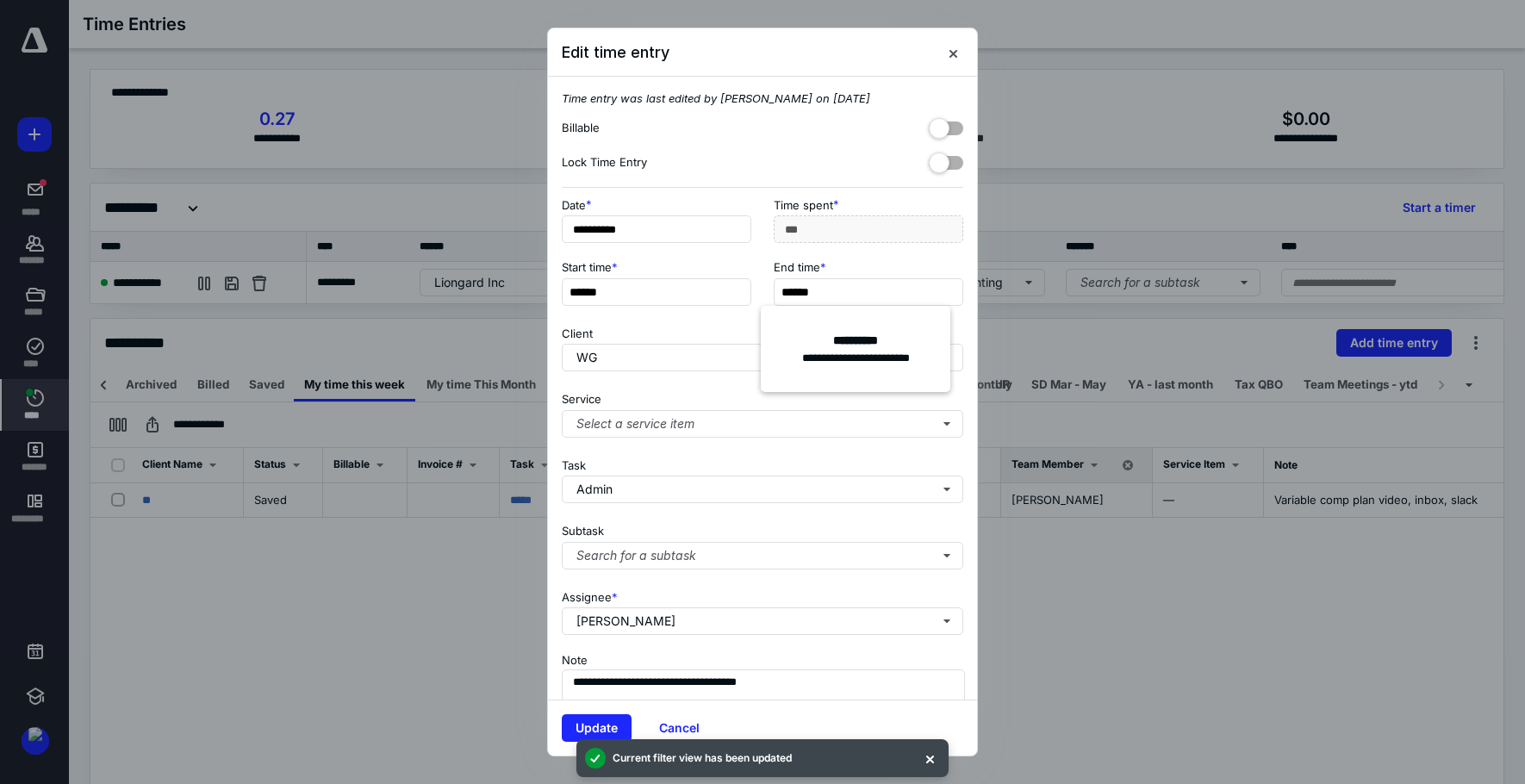 type on "******" 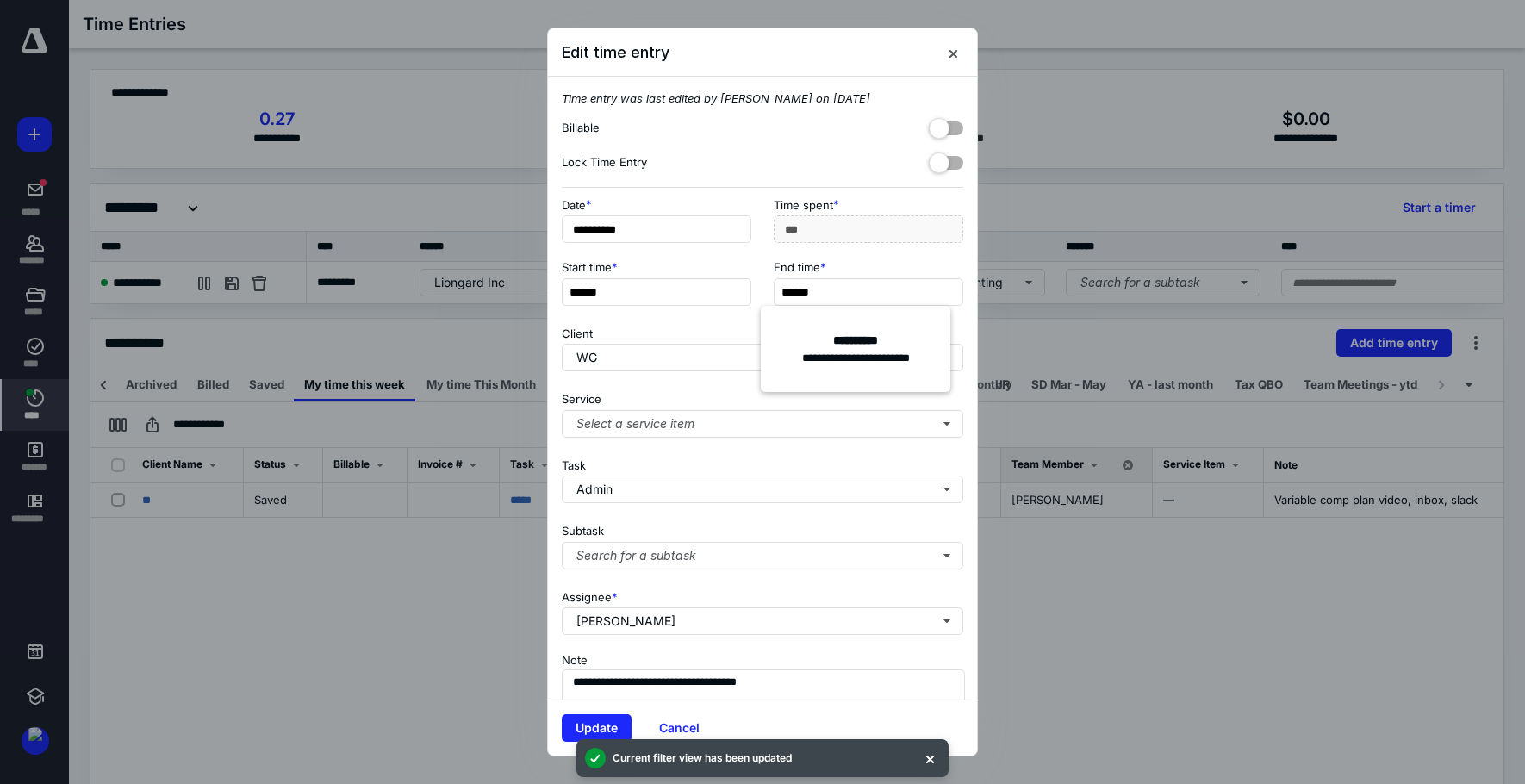 type on "***" 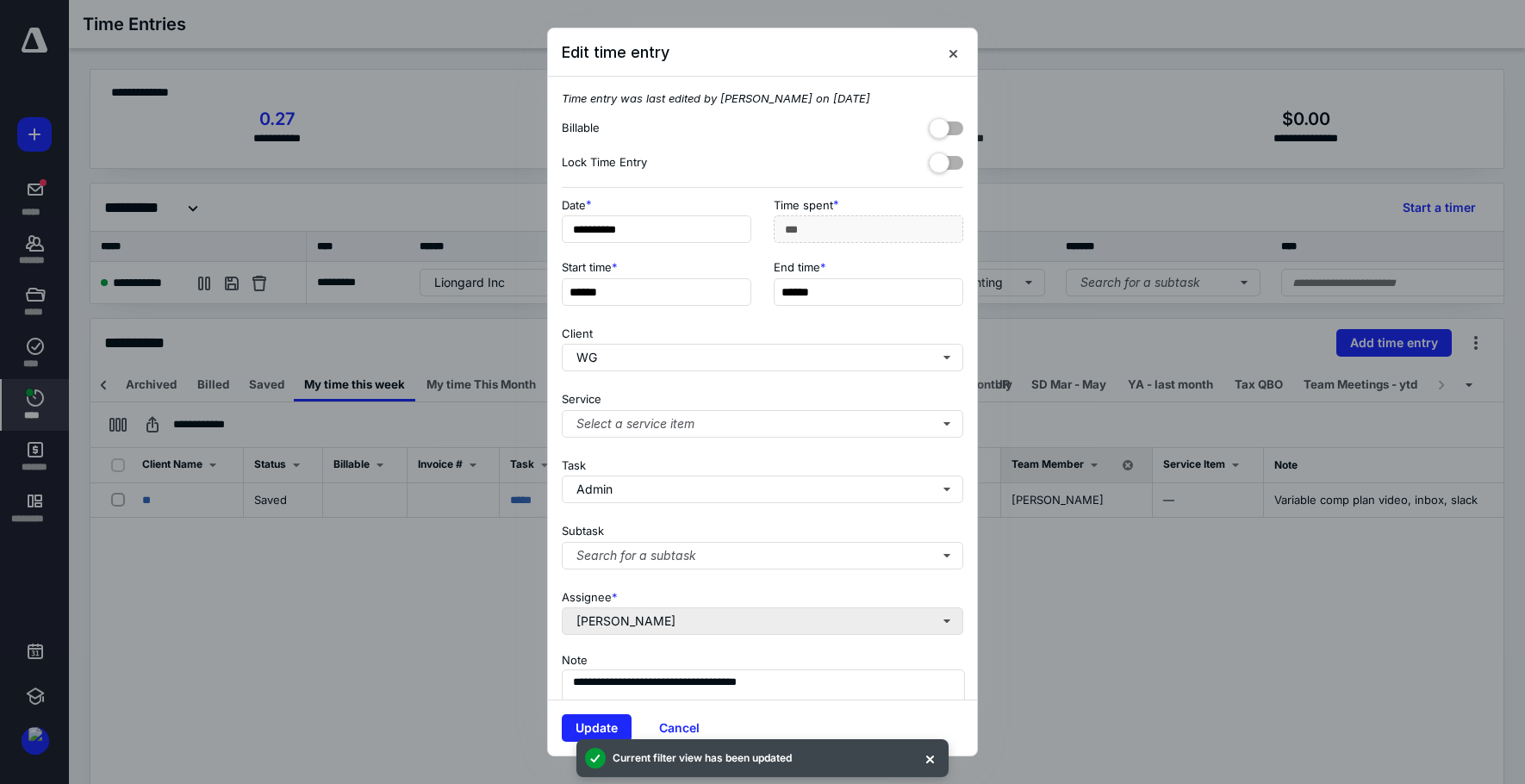 drag, startPoint x: 613, startPoint y: 725, endPoint x: 764, endPoint y: 630, distance: 178.39843 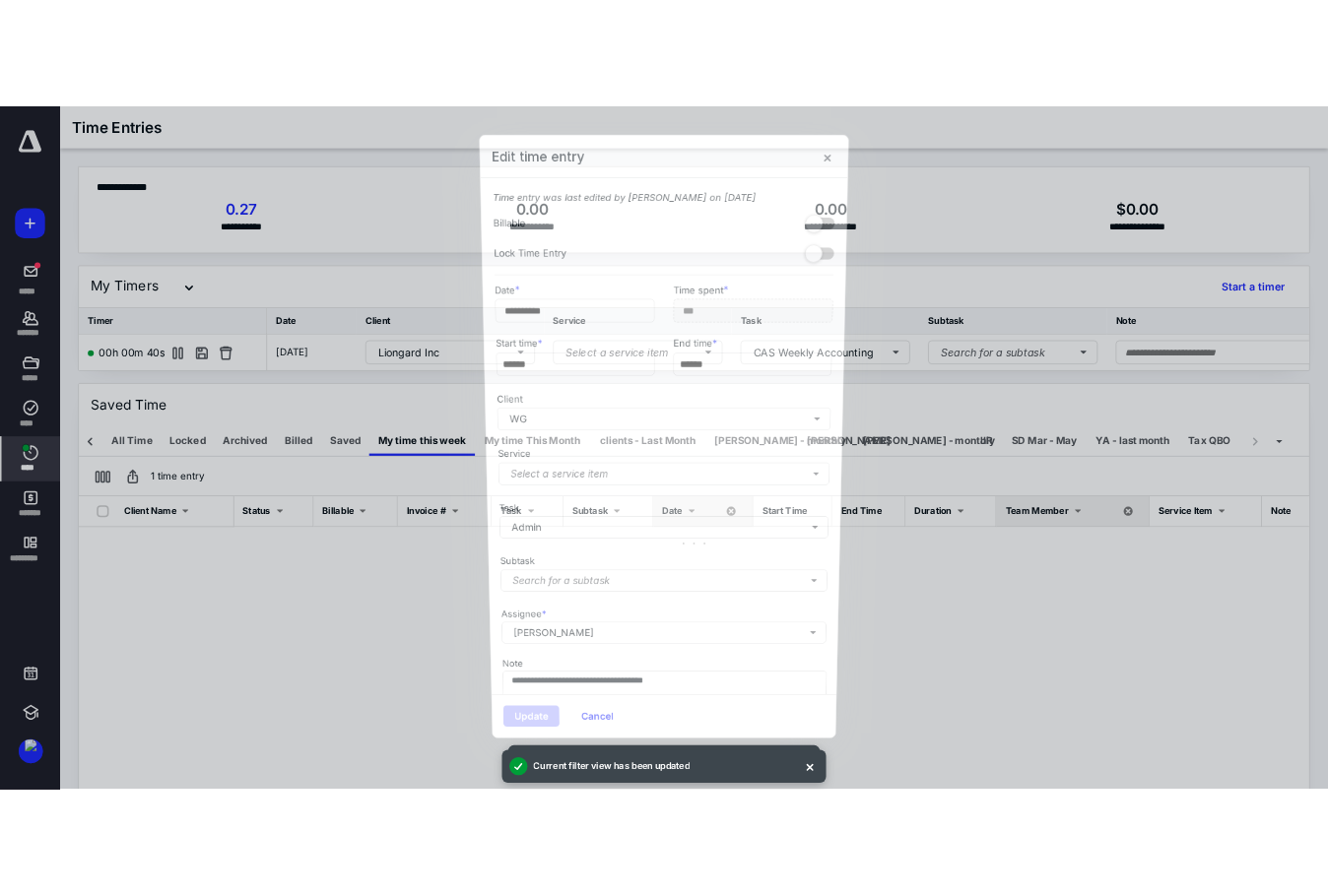 scroll, scrollTop: 0, scrollLeft: 151, axis: horizontal 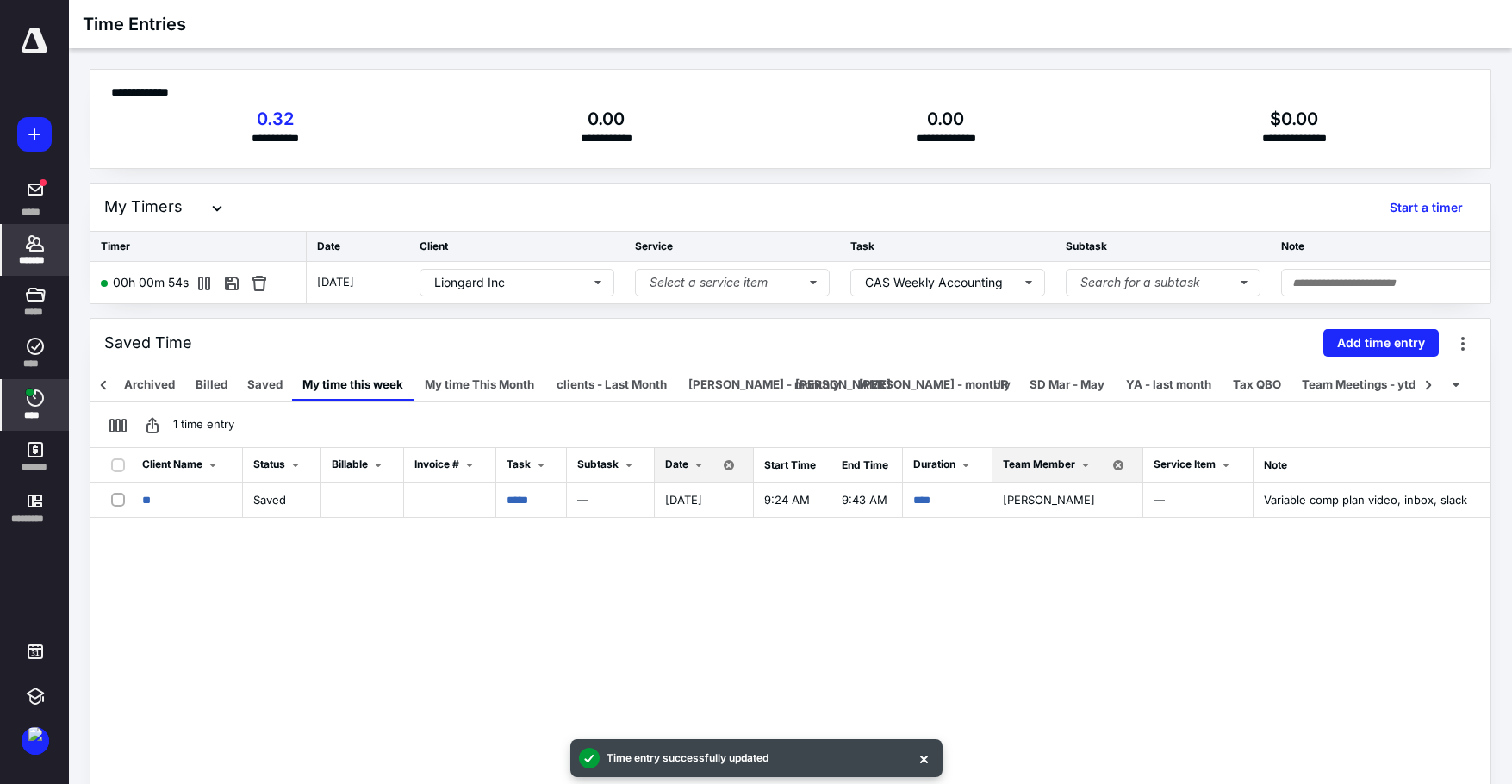 click on "*******" at bounding box center (35, 250) 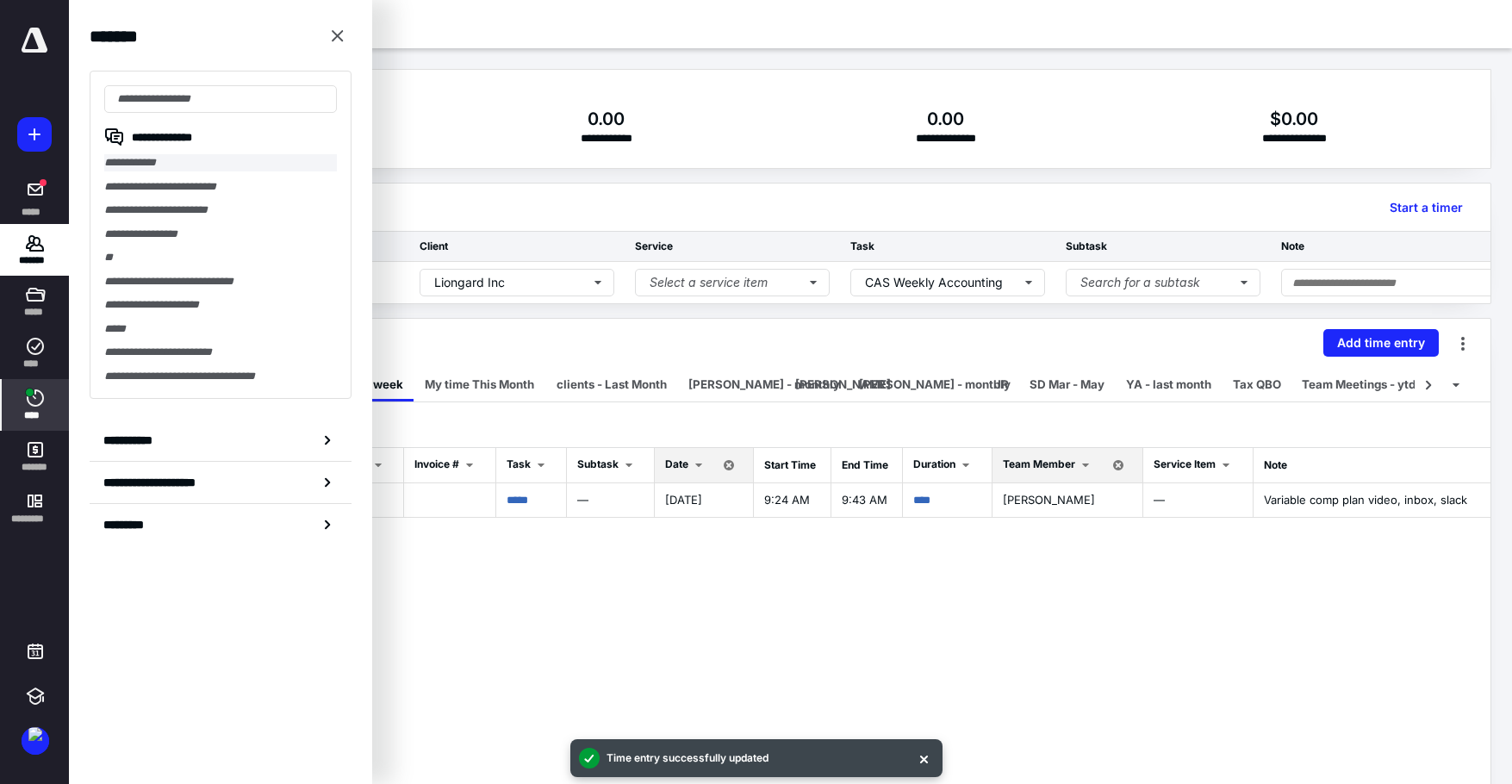 click on "**********" at bounding box center (221, 234) 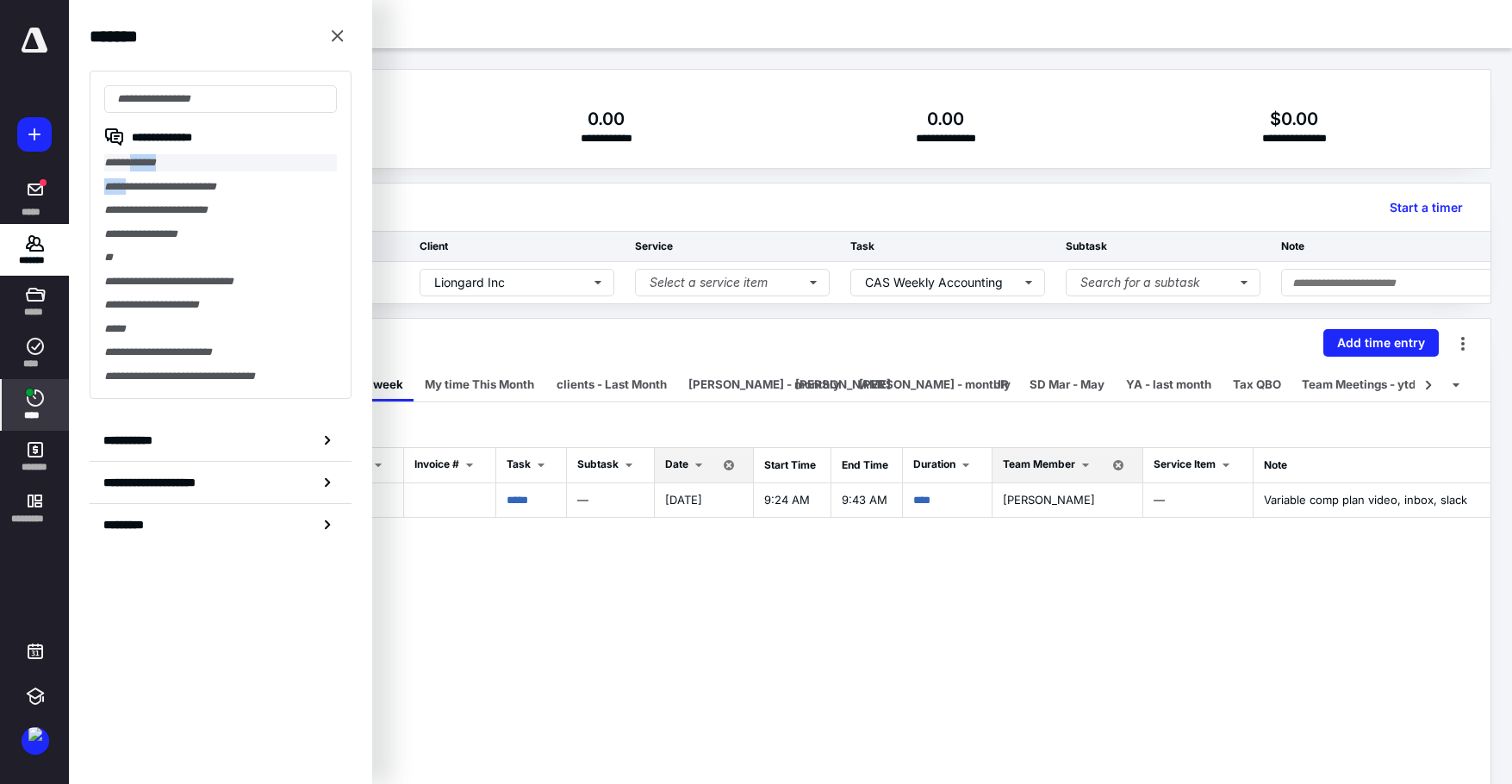 click on "**********" at bounding box center [221, 163] 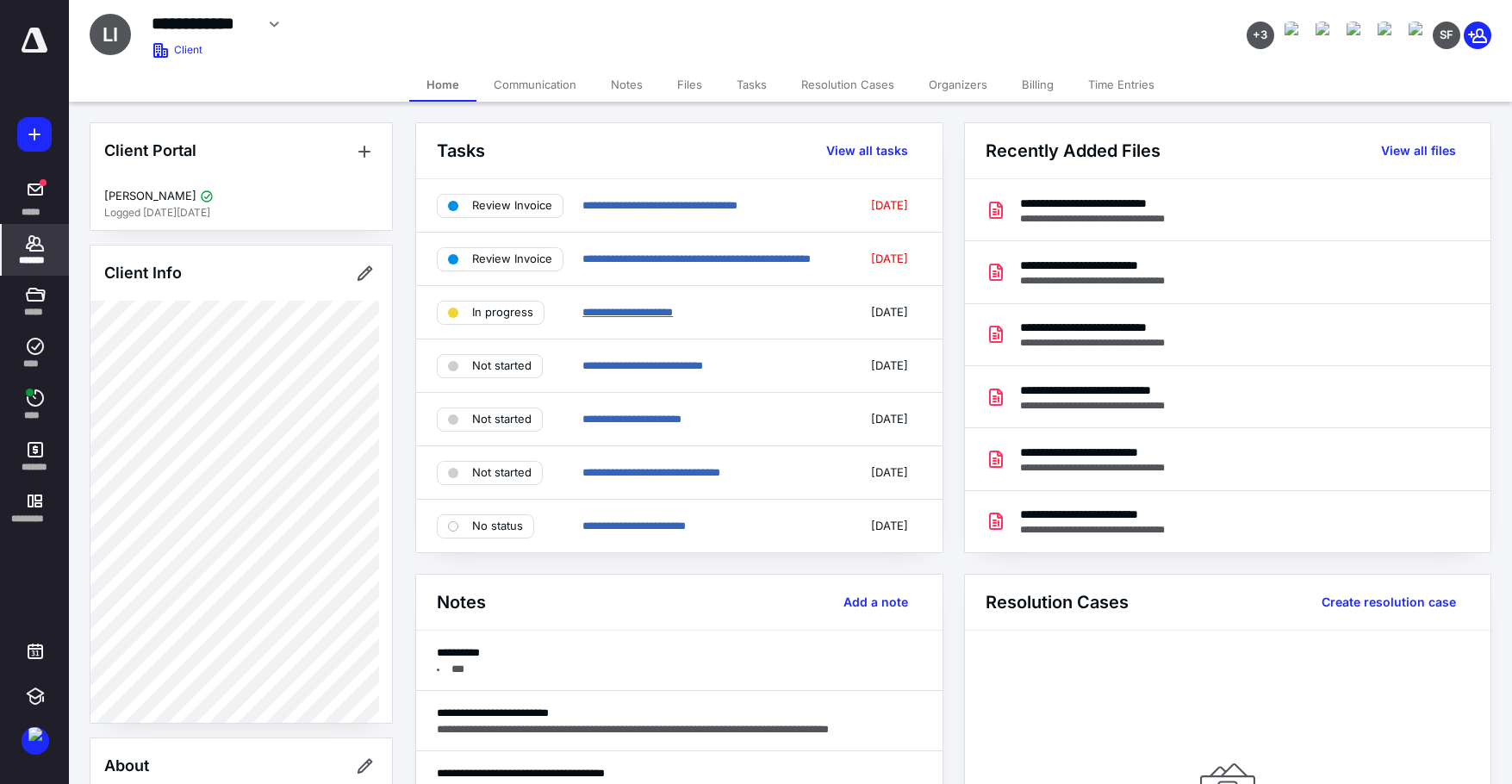 click on "**********" at bounding box center (627, 312) 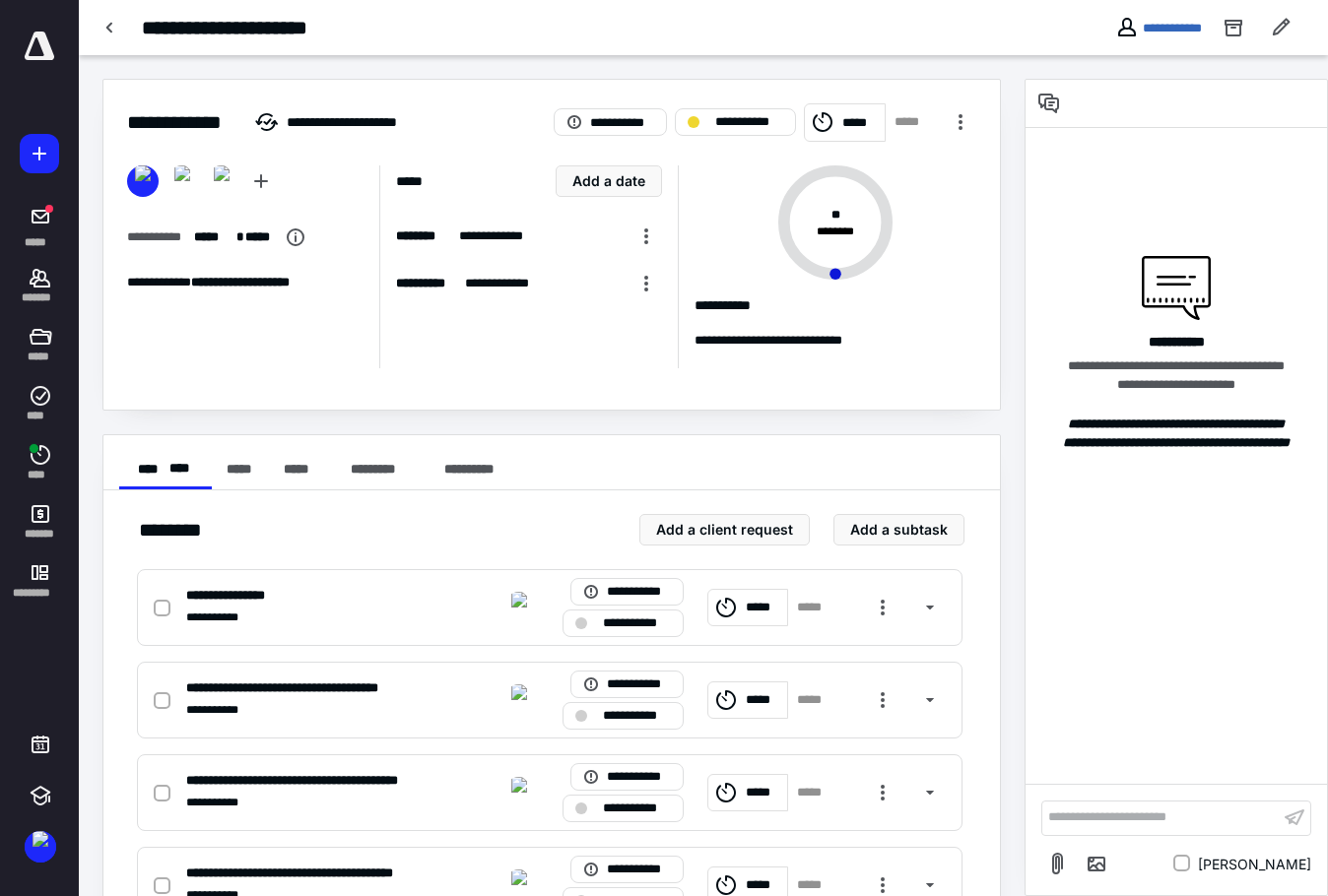 click on "**********" at bounding box center (703, 28) 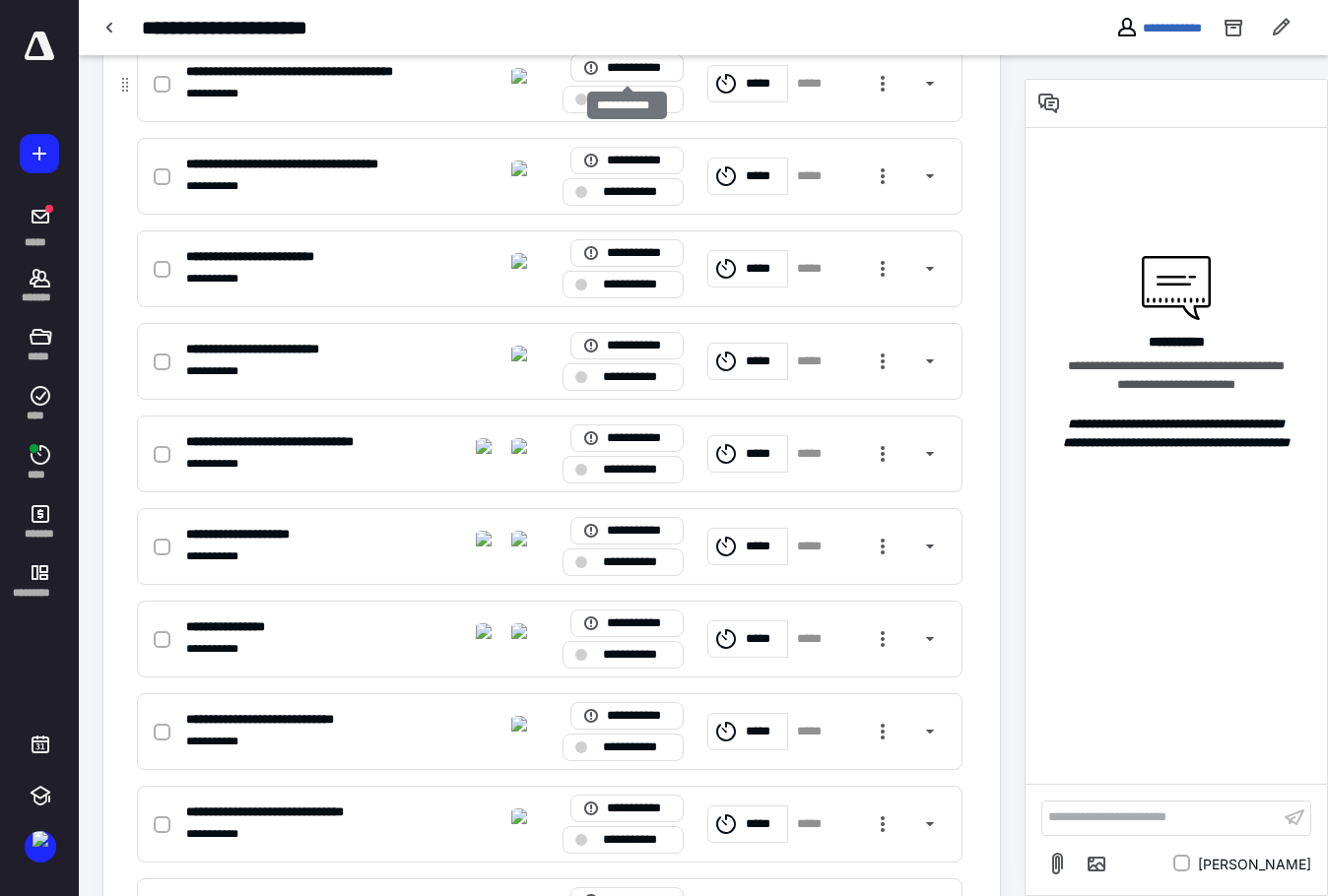 scroll, scrollTop: 886, scrollLeft: 0, axis: vertical 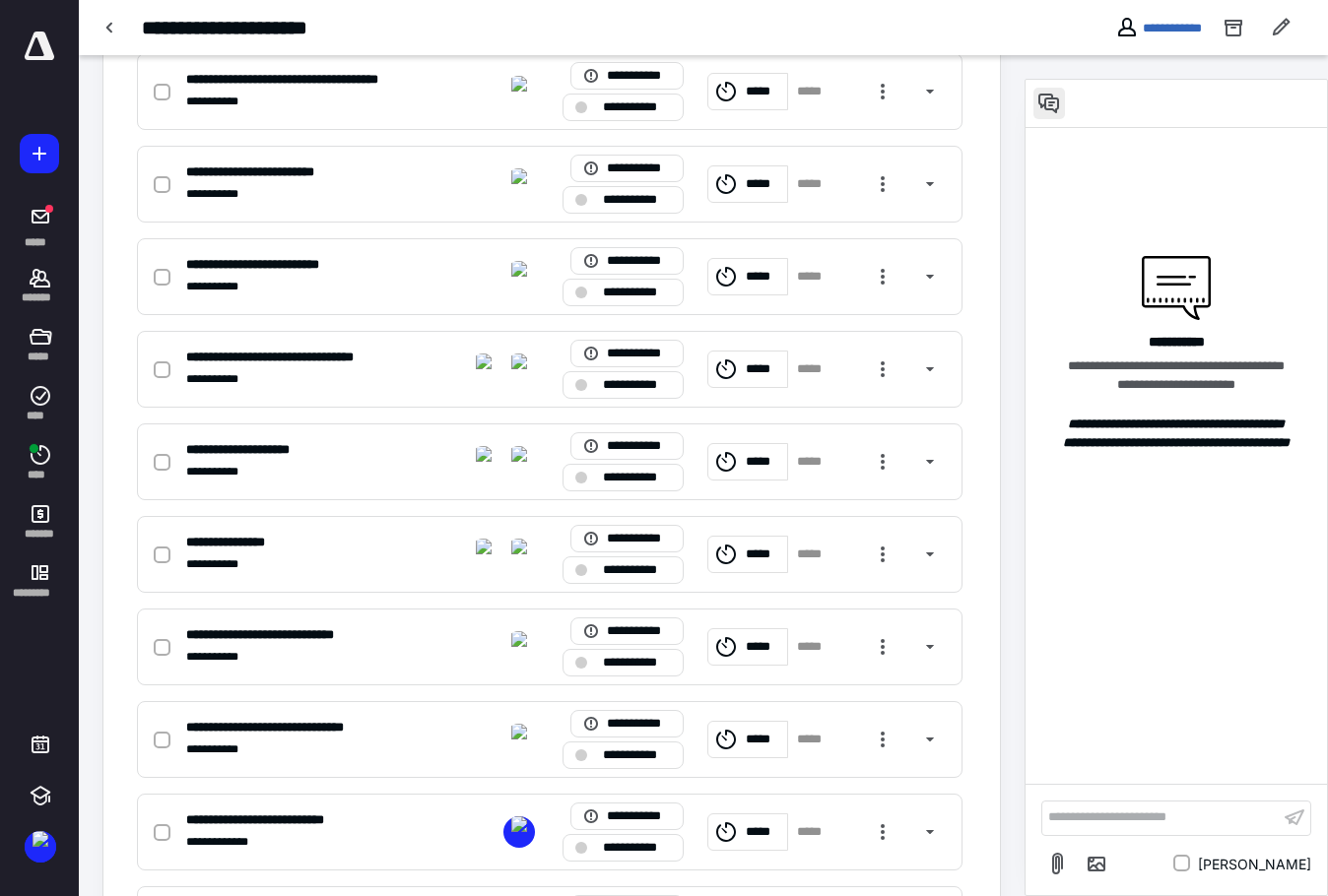 click at bounding box center [1049, 103] 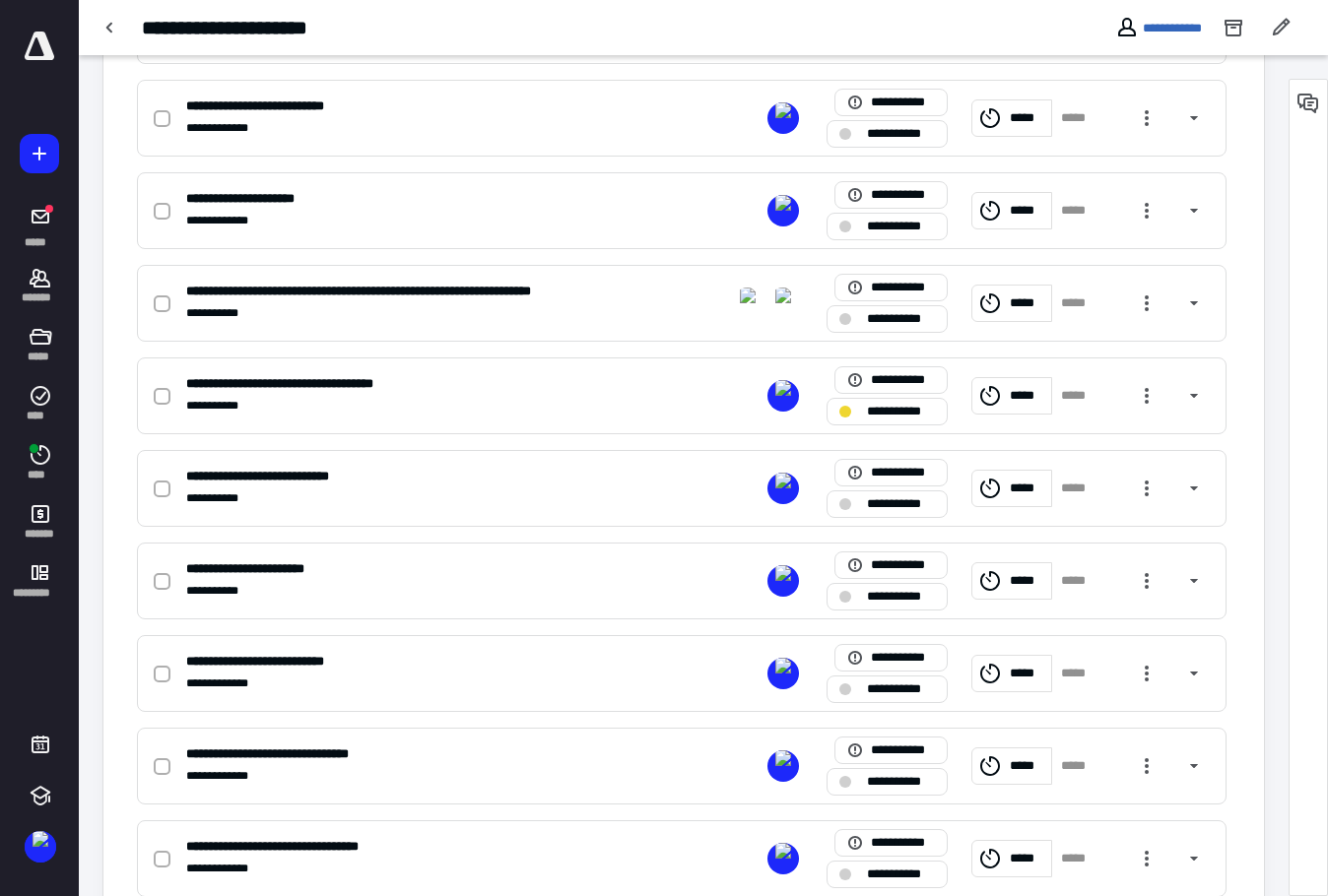scroll, scrollTop: 1674, scrollLeft: 0, axis: vertical 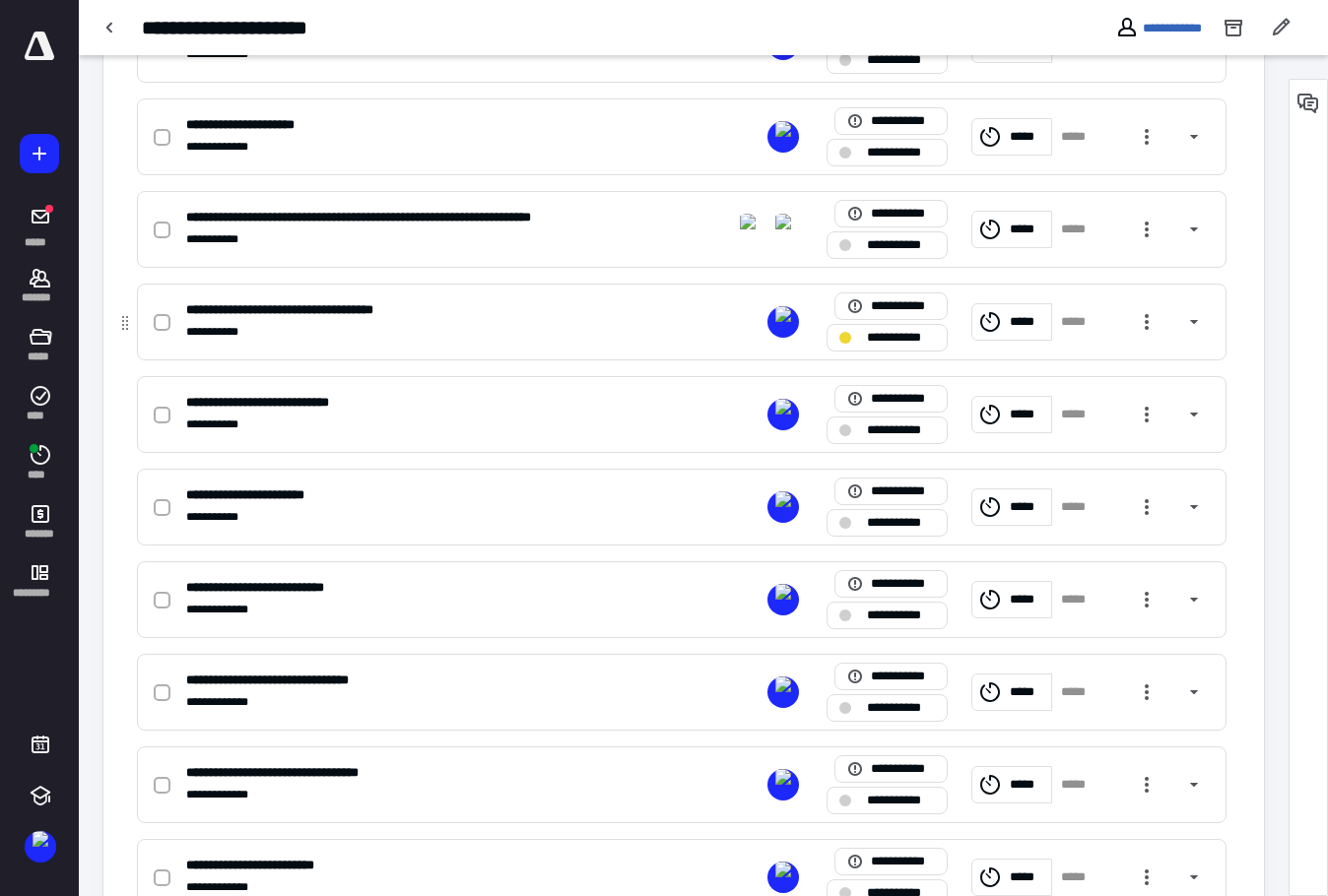 click at bounding box center (166, 322) 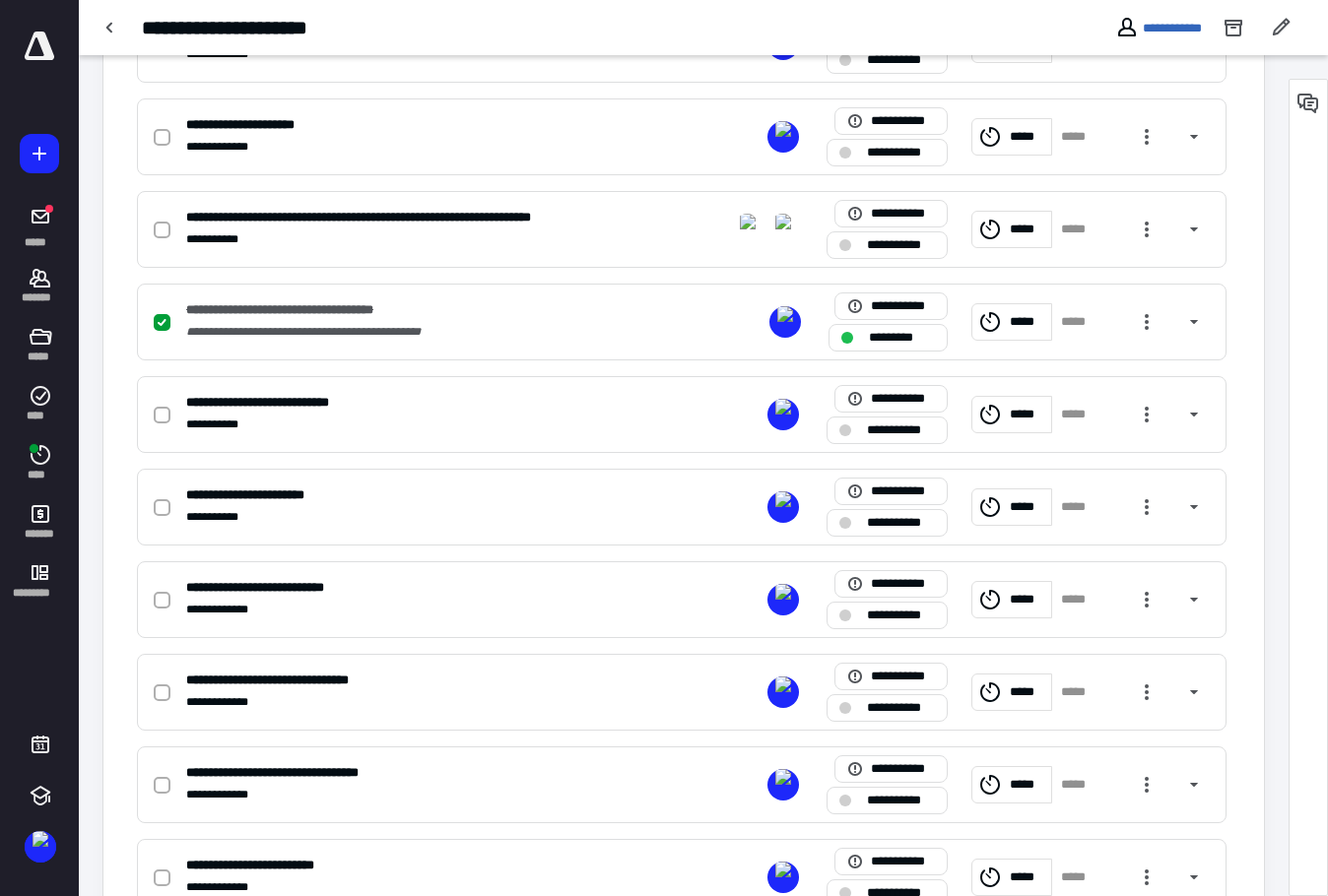 drag, startPoint x: 43, startPoint y: 482, endPoint x: 134, endPoint y: 445, distance: 98.23441 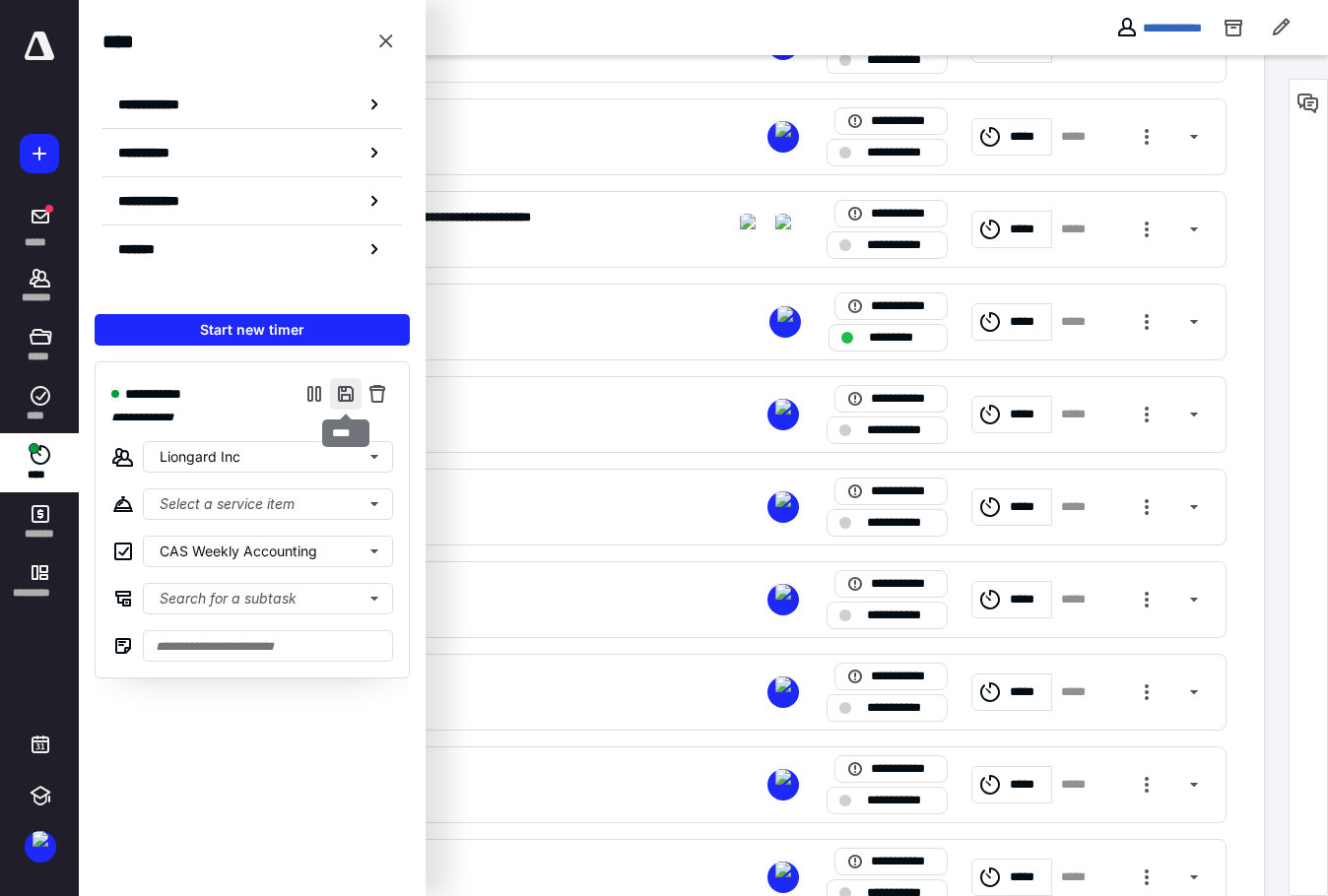 click at bounding box center [346, 394] 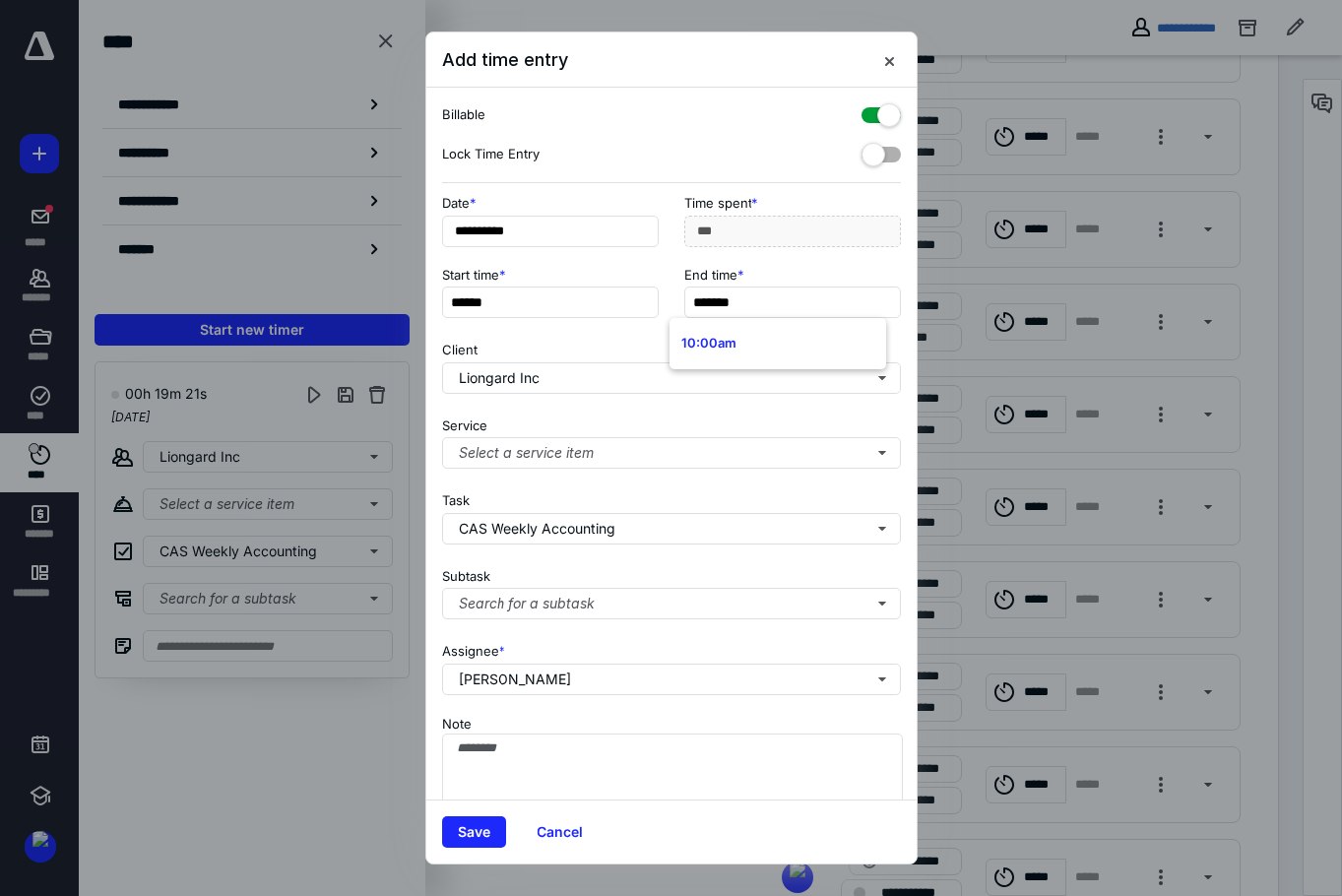 type on "*******" 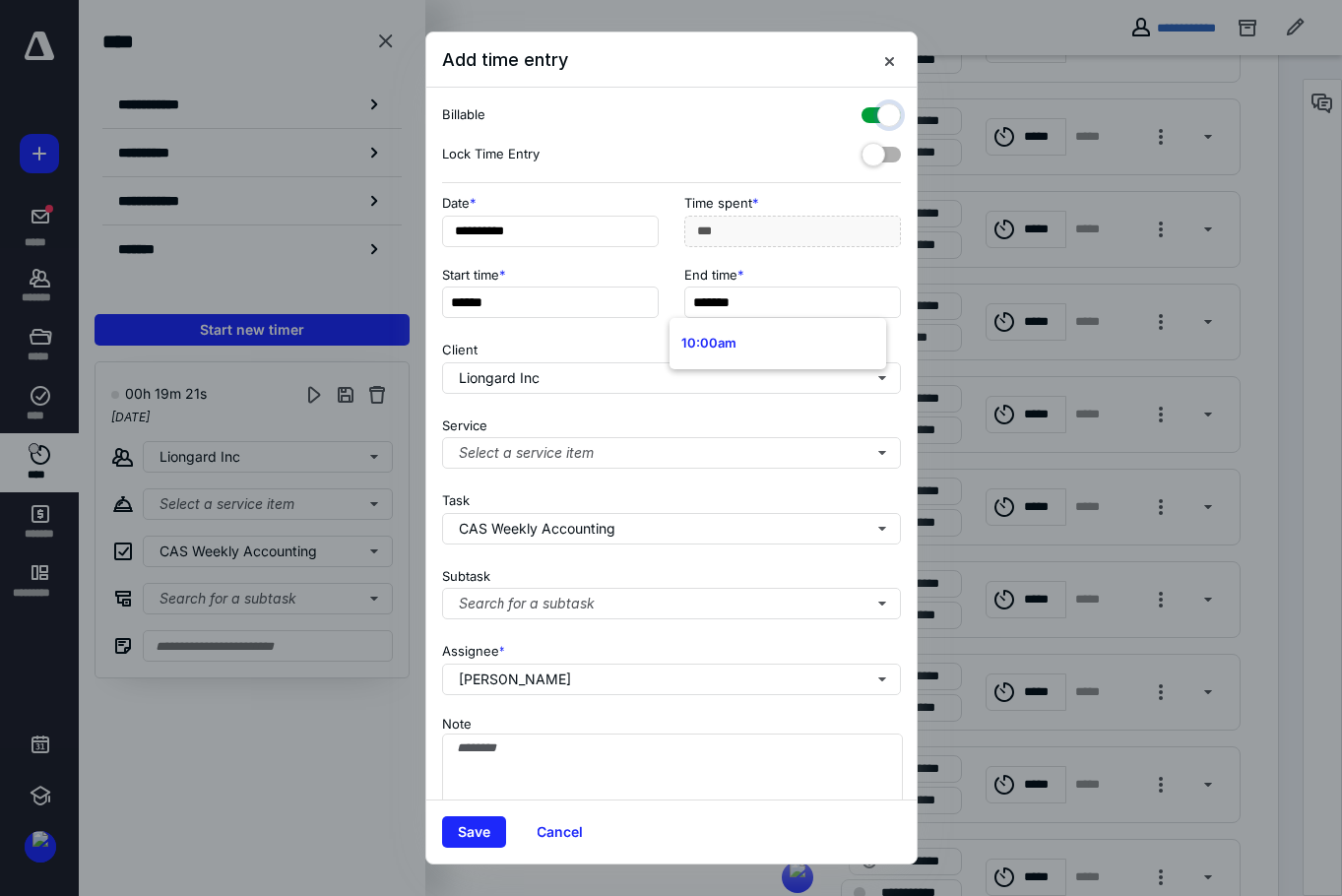 click at bounding box center [871, 112] 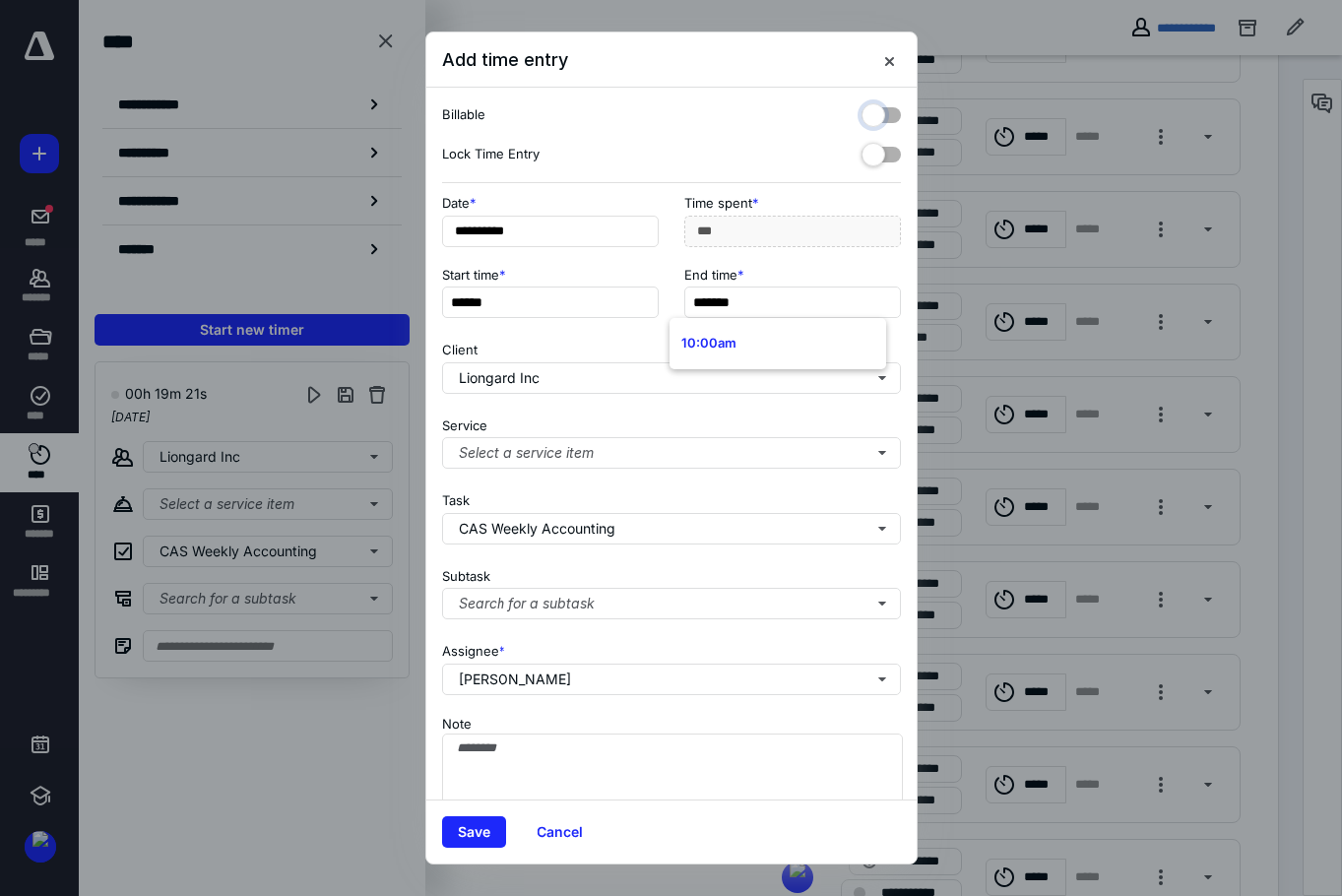 checkbox on "false" 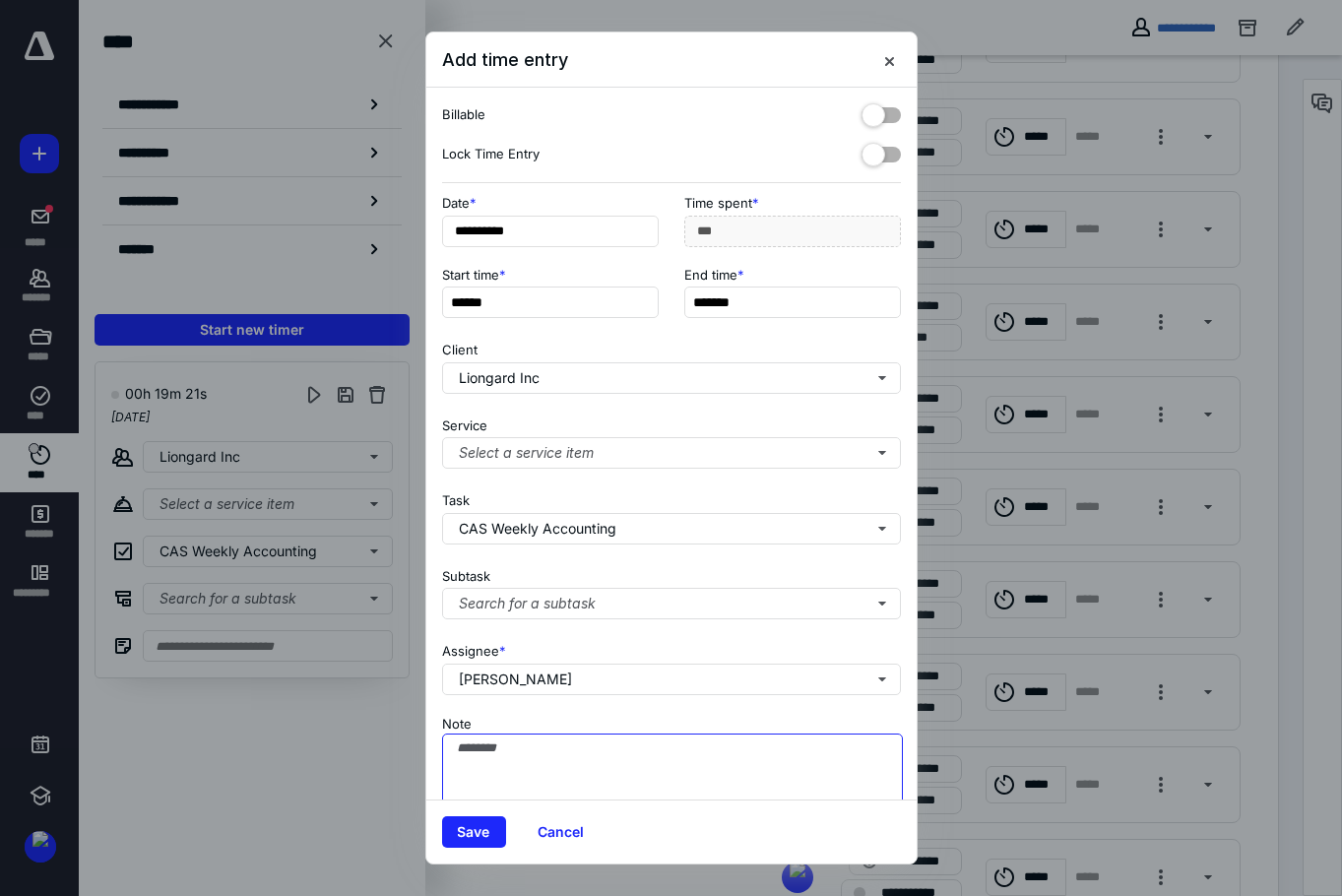 click on "Note" at bounding box center [672, 783] 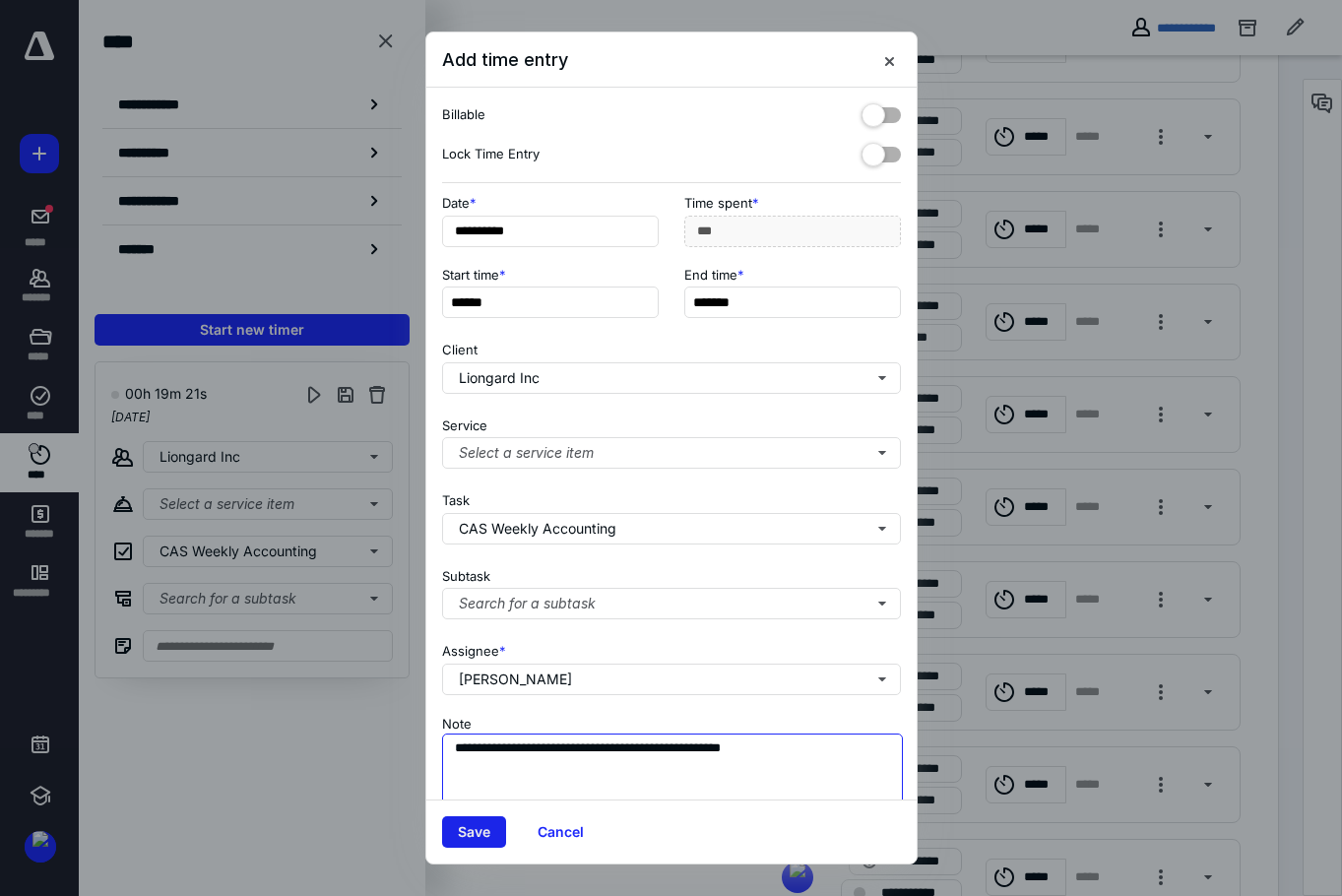 type on "**********" 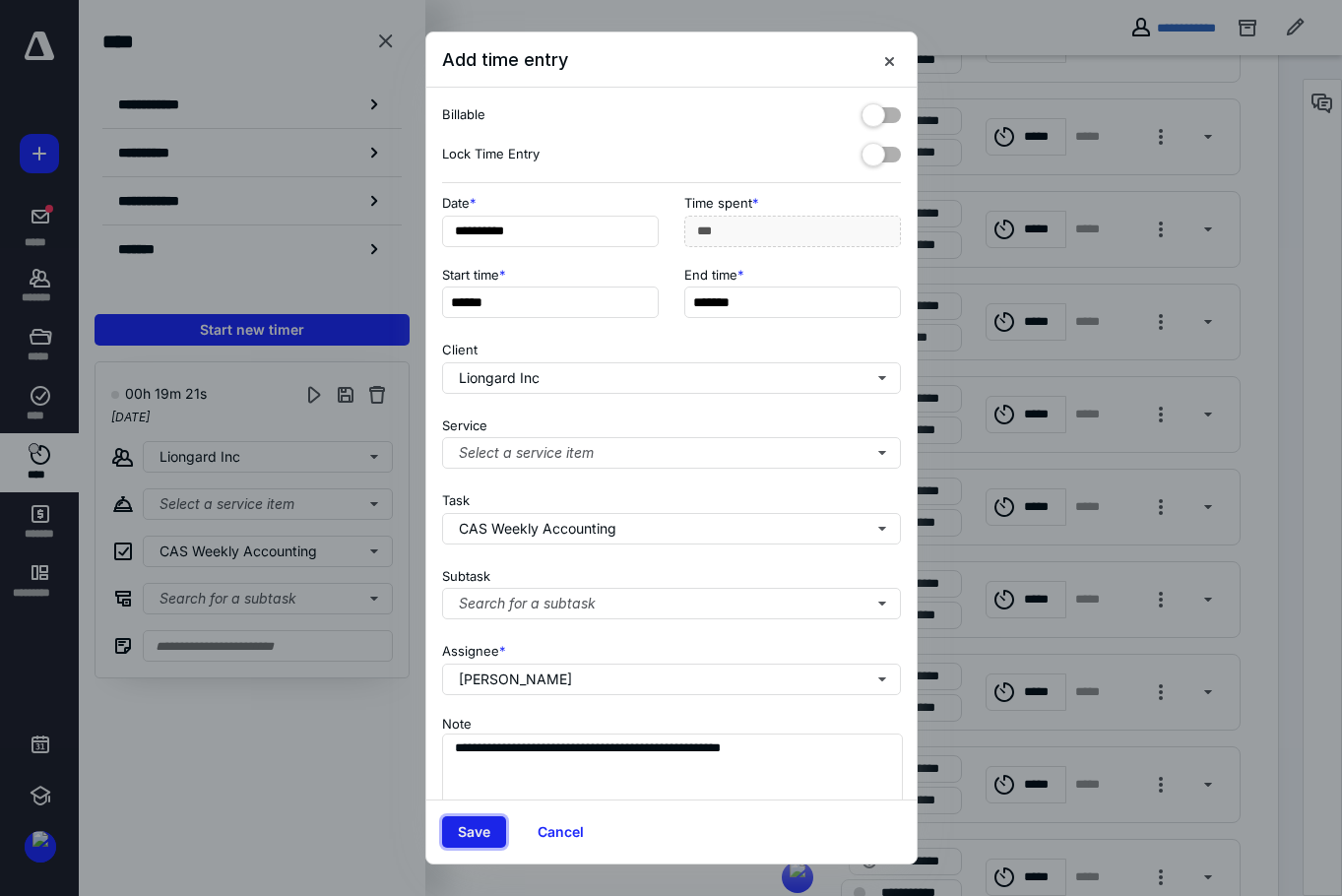 drag, startPoint x: 474, startPoint y: 842, endPoint x: 497, endPoint y: 825, distance: 28.600699 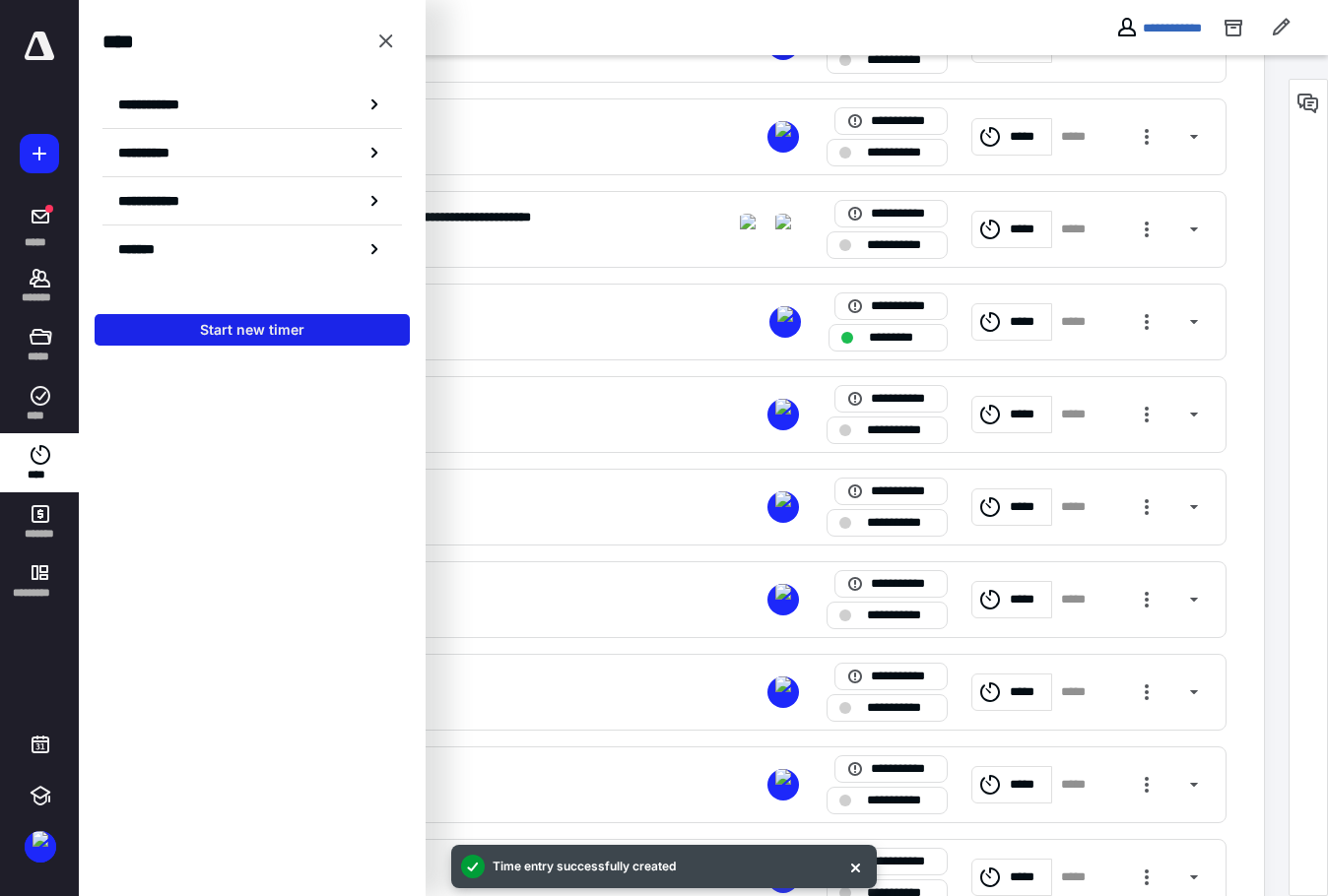 click on "Start new timer" at bounding box center (252, 330) 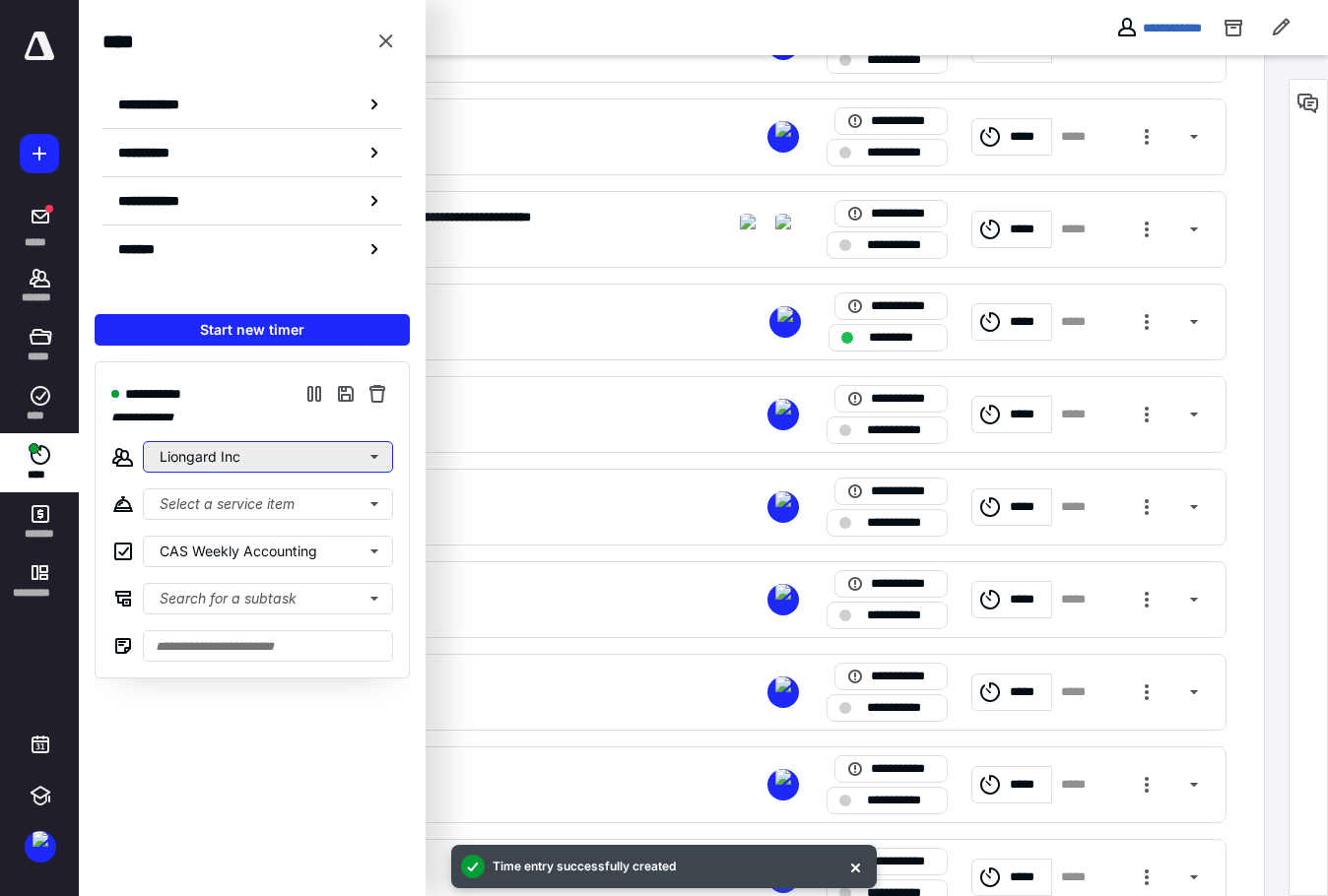 click on "Liongard Inc" at bounding box center [268, 457] 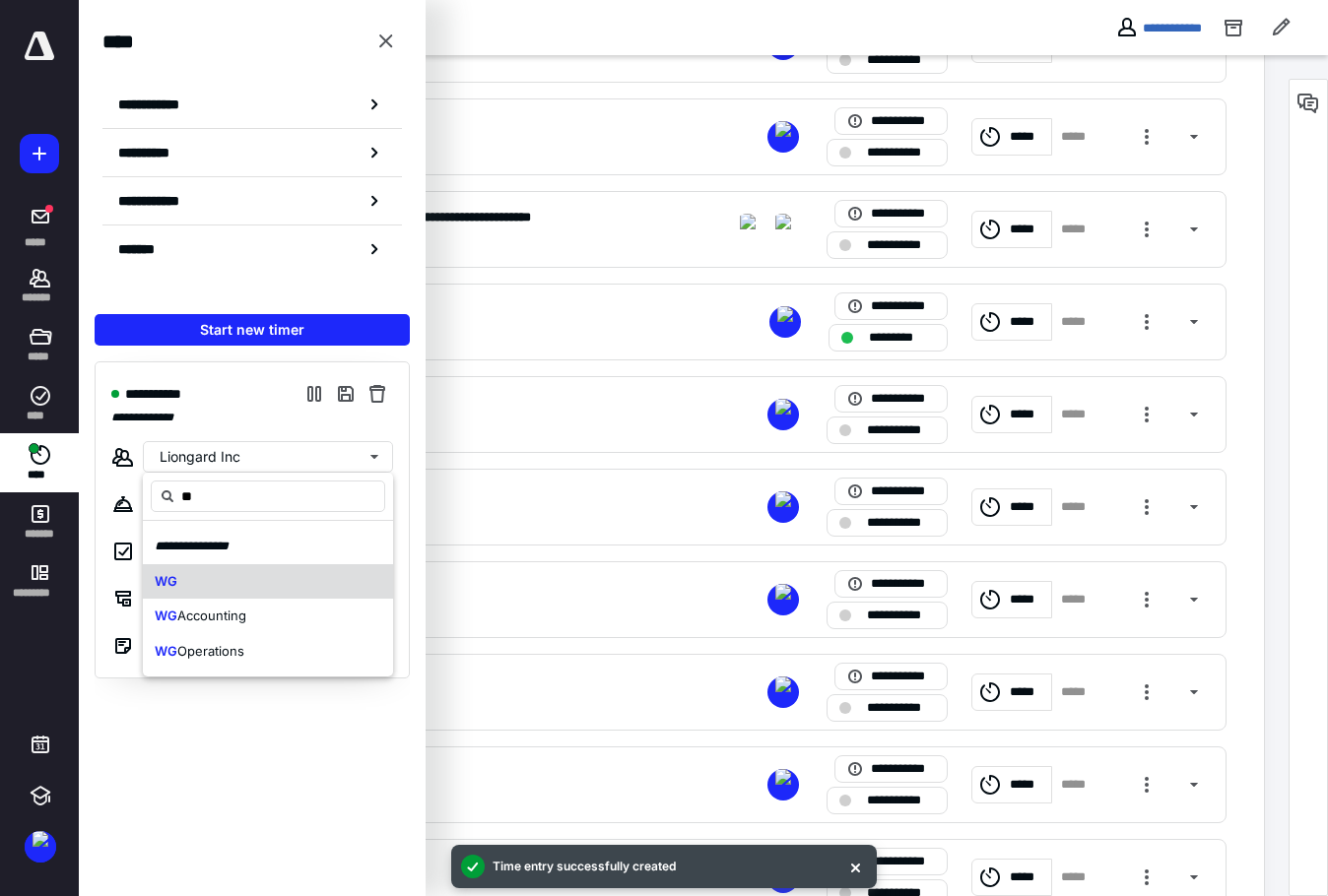 click on "WG" at bounding box center [268, 582] 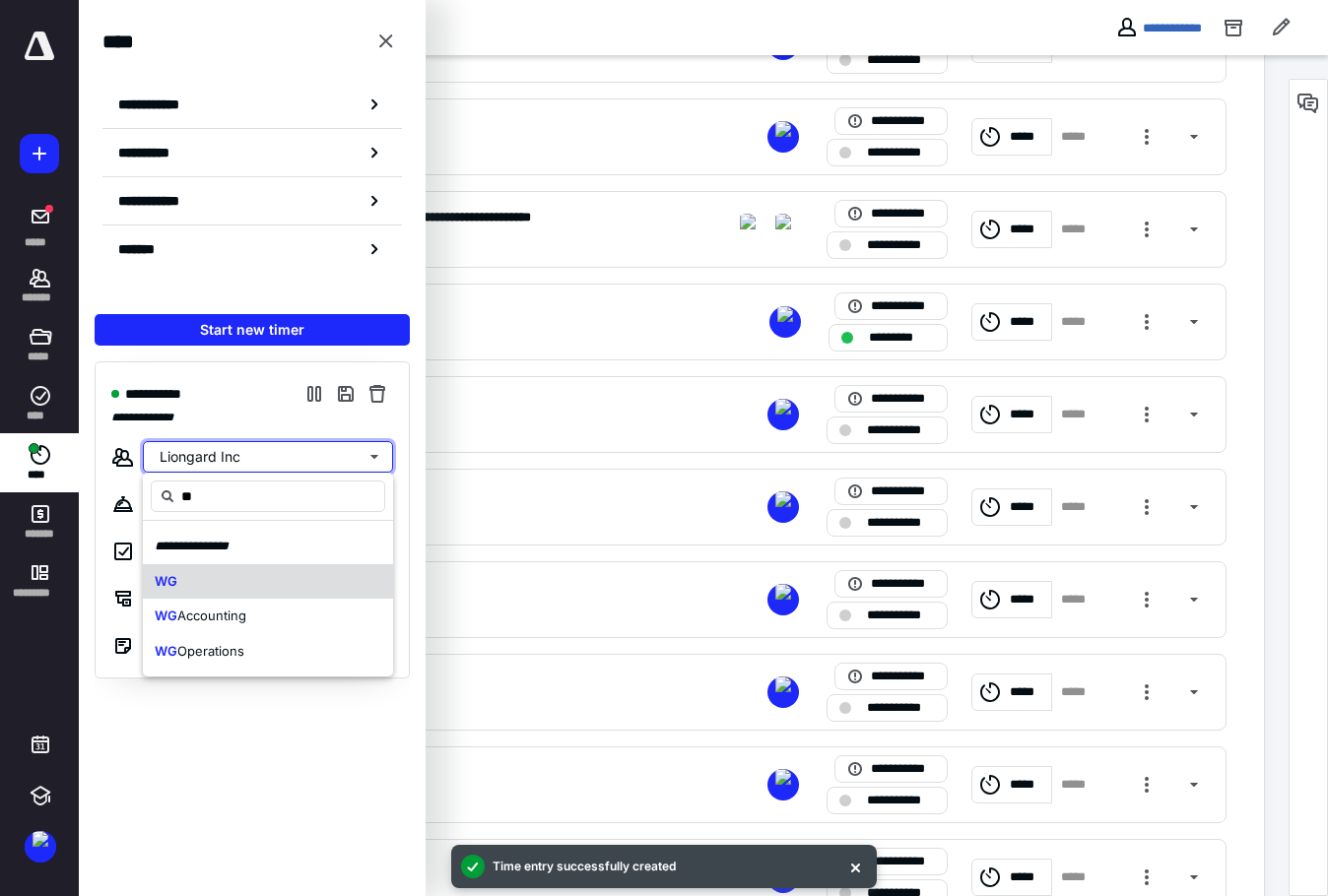 type 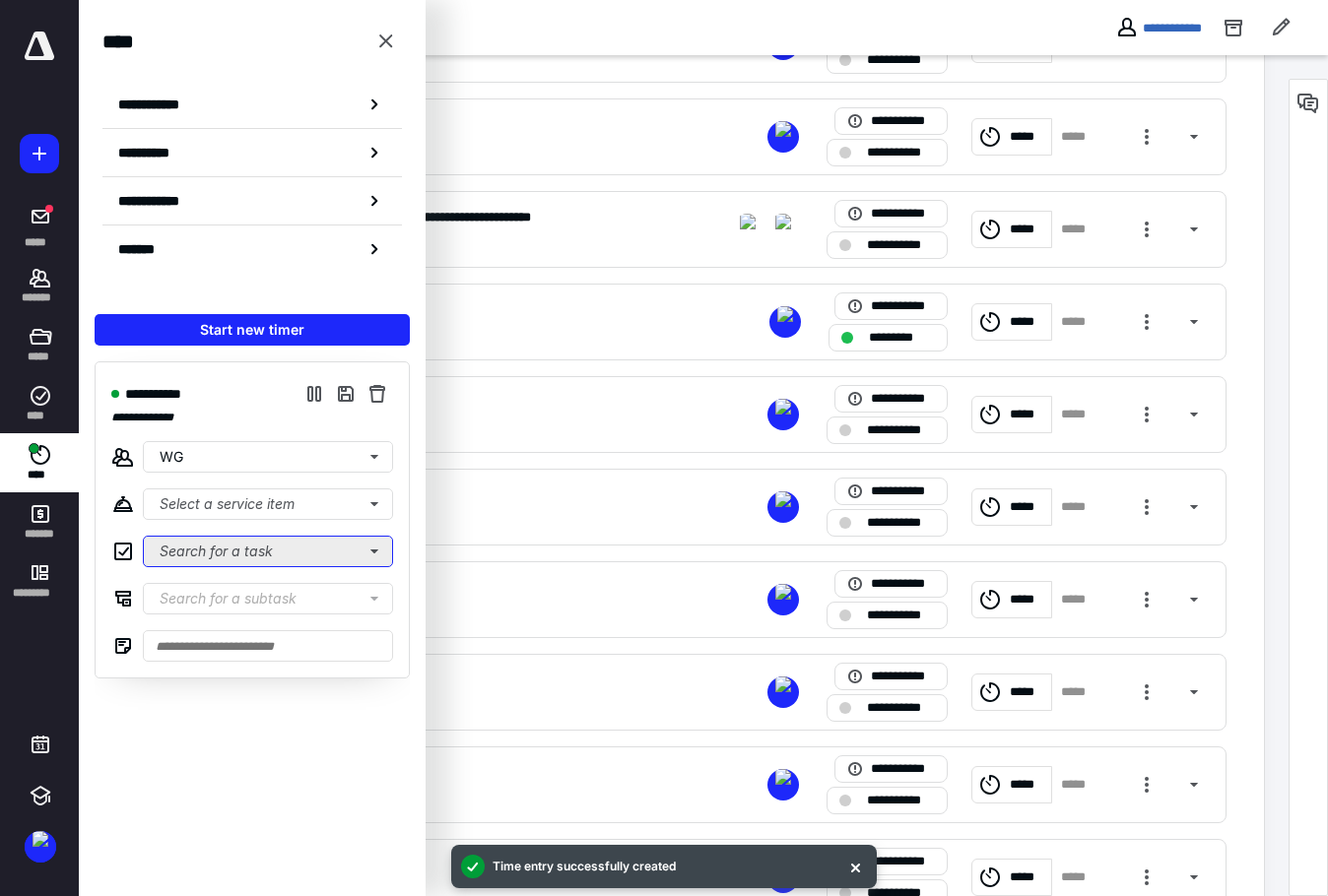 click on "Search for a task" at bounding box center [268, 551] 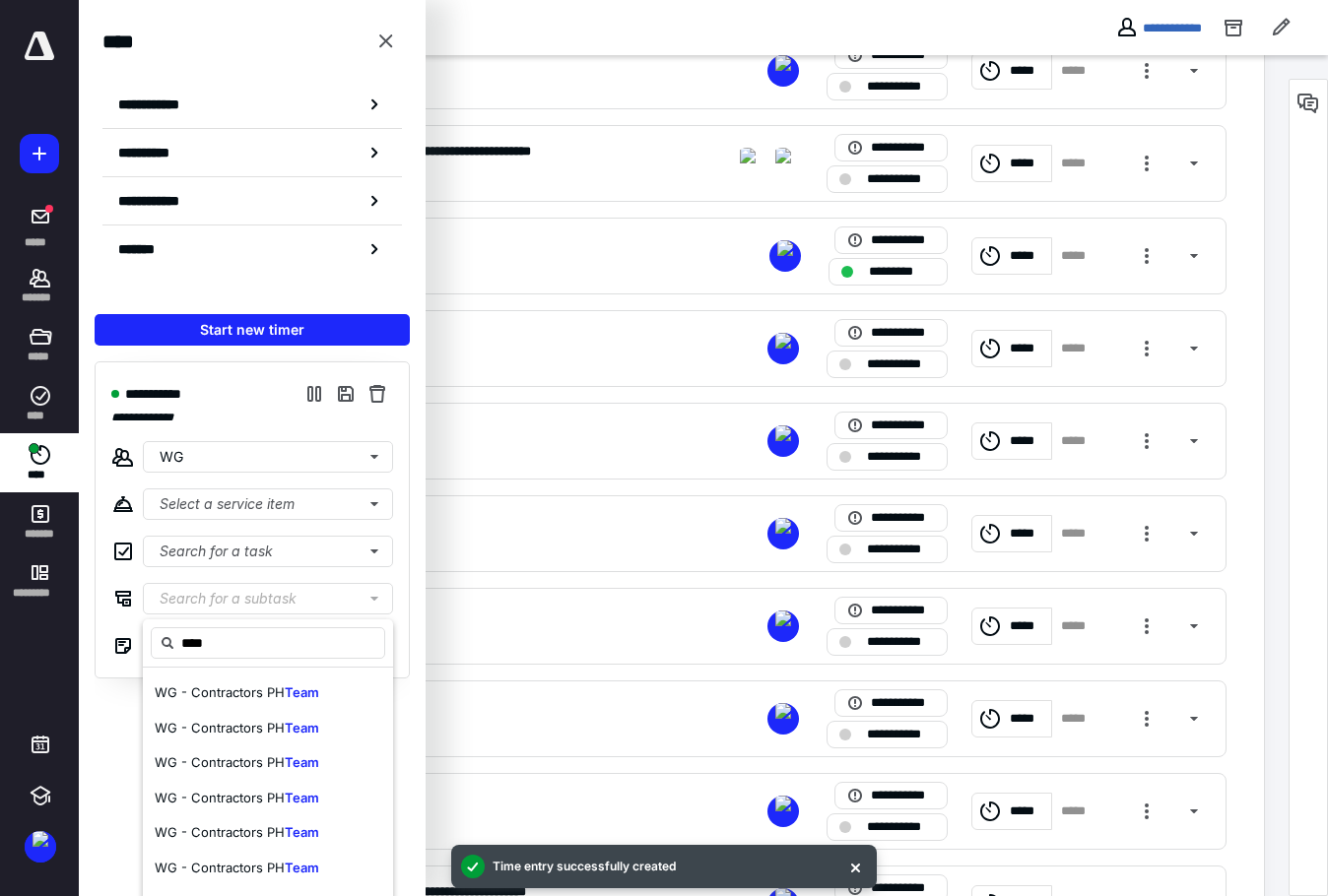 scroll, scrollTop: 1834, scrollLeft: 0, axis: vertical 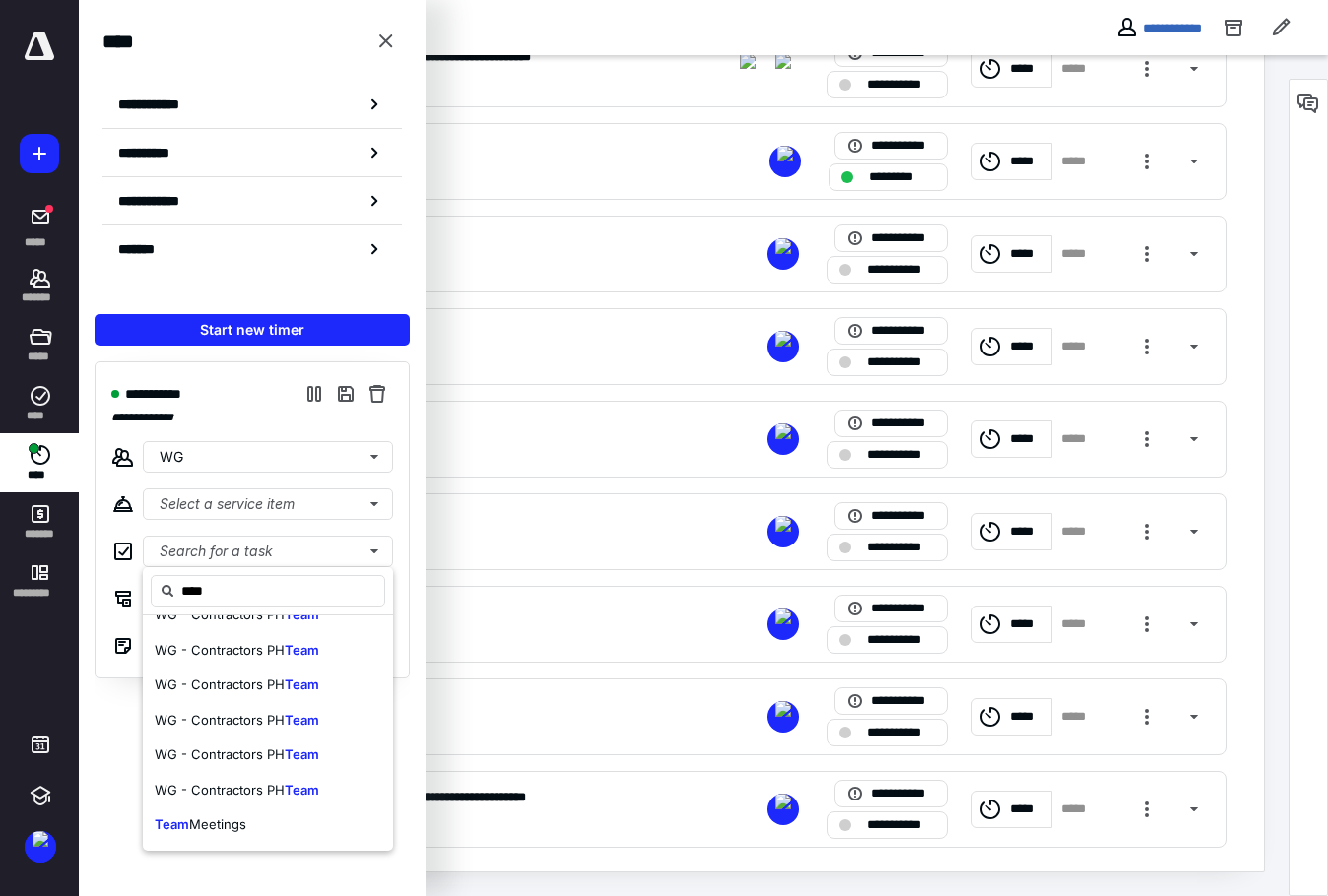 drag, startPoint x: 218, startPoint y: 822, endPoint x: 396, endPoint y: 751, distance: 191.63768 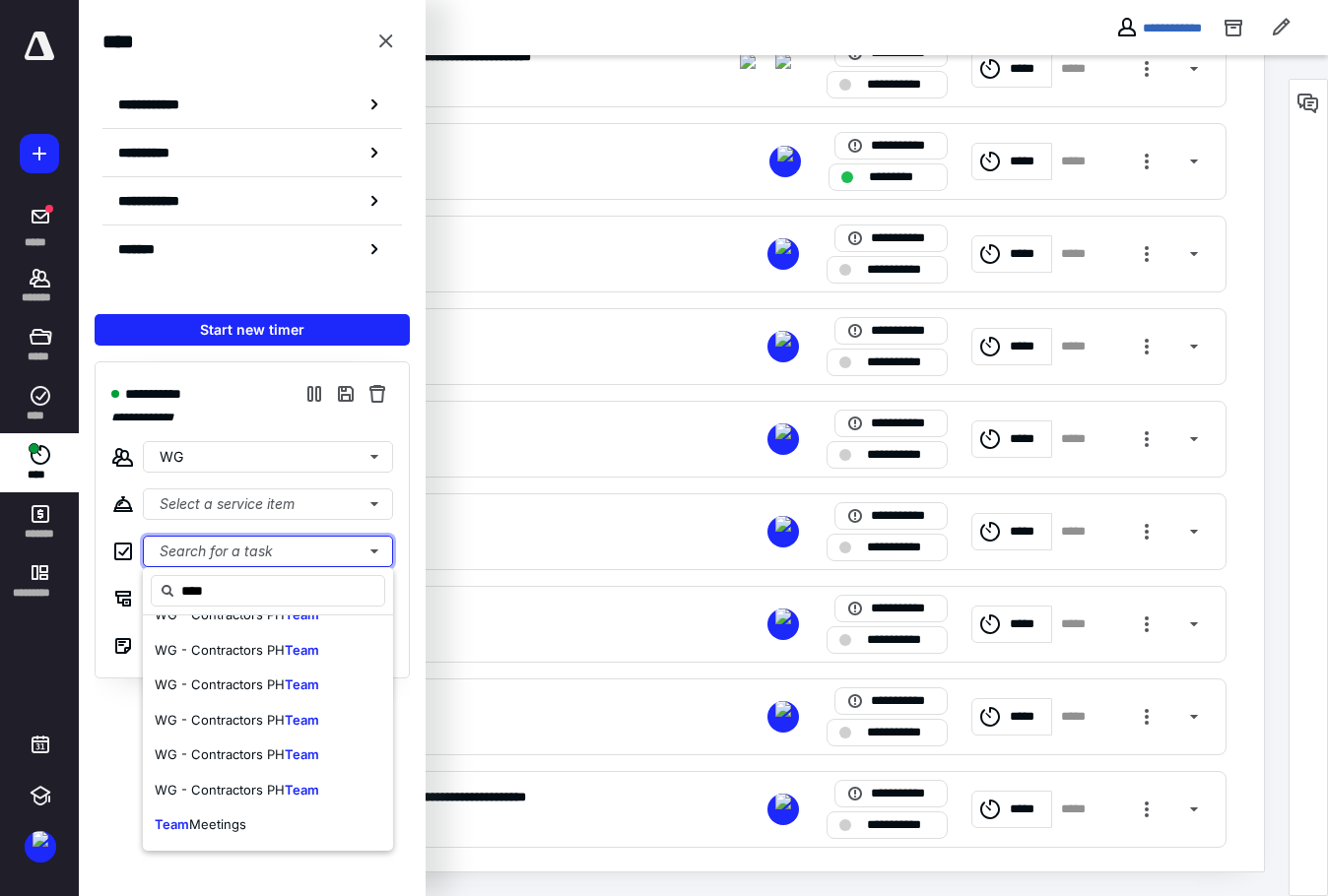 type 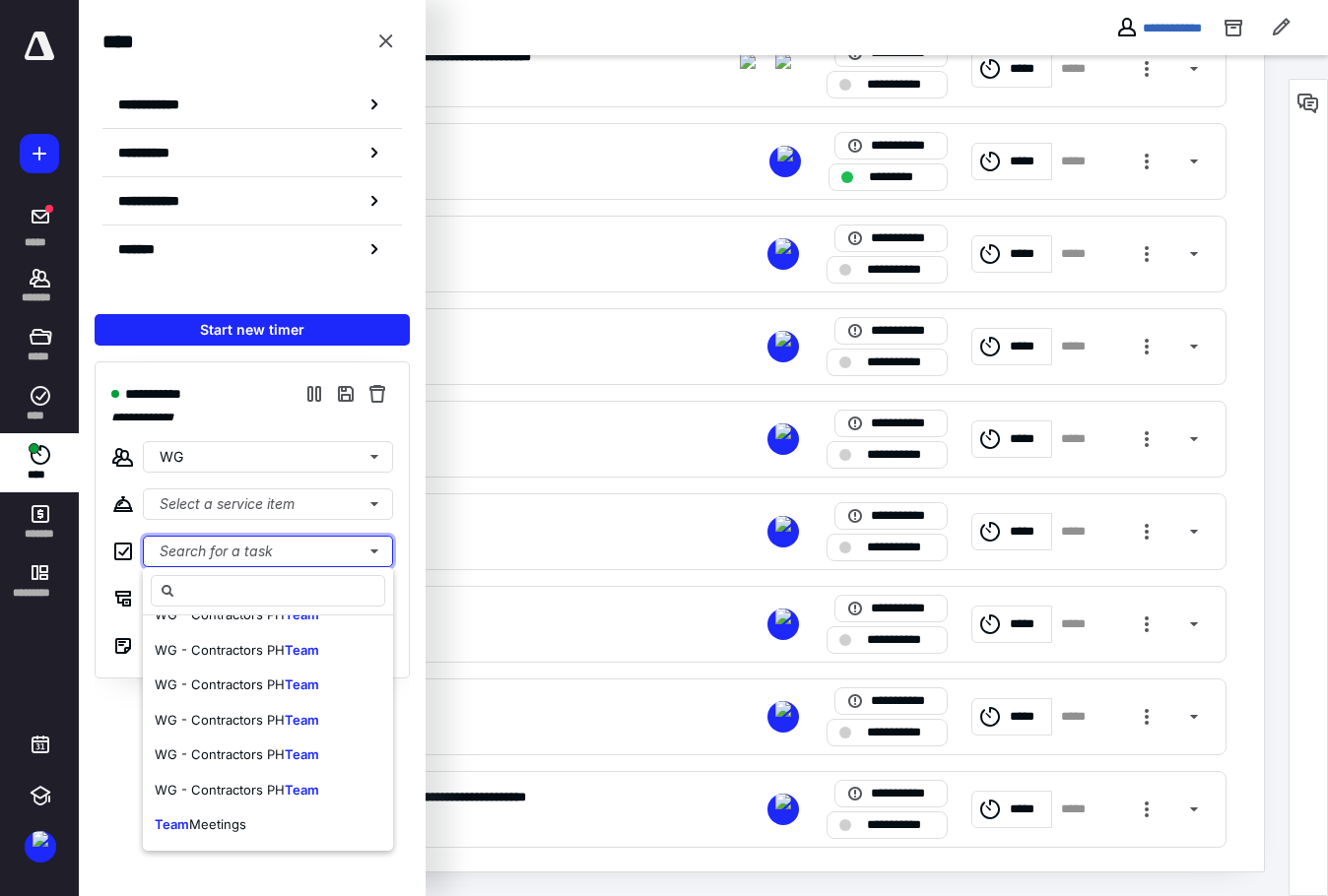 scroll, scrollTop: 0, scrollLeft: 0, axis: both 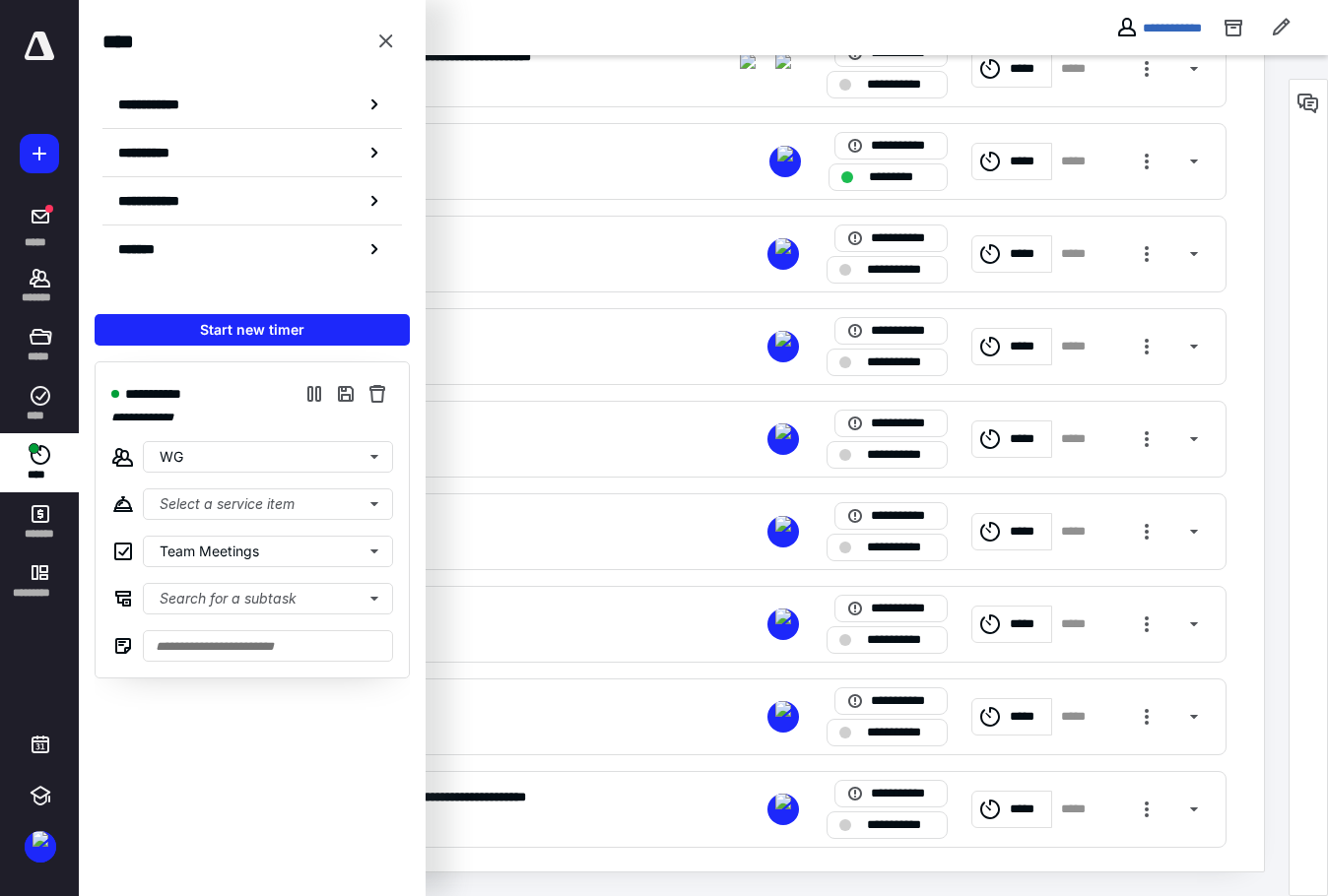 drag, startPoint x: 396, startPoint y: 40, endPoint x: 526, endPoint y: 8, distance: 133.88054 